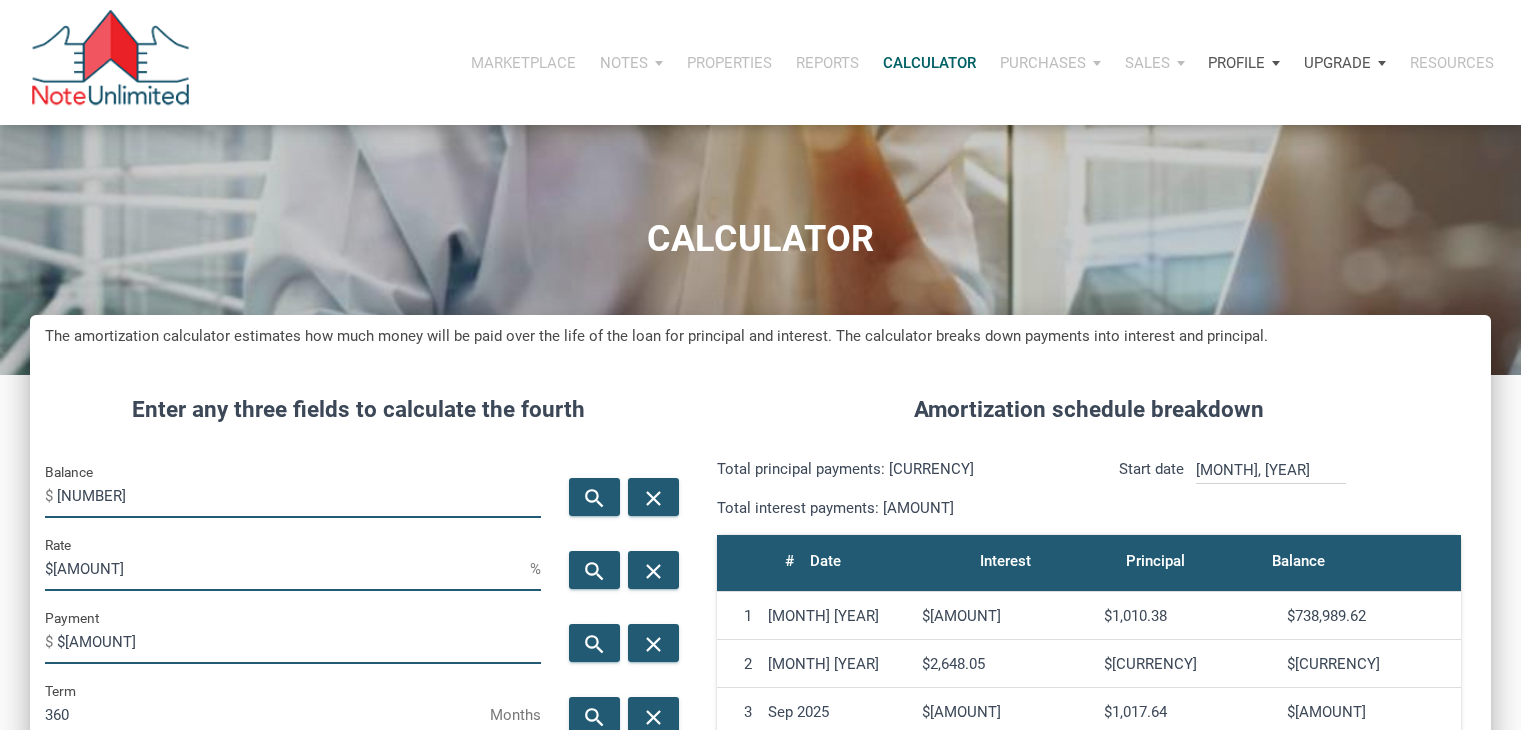 scroll, scrollTop: 92, scrollLeft: 0, axis: vertical 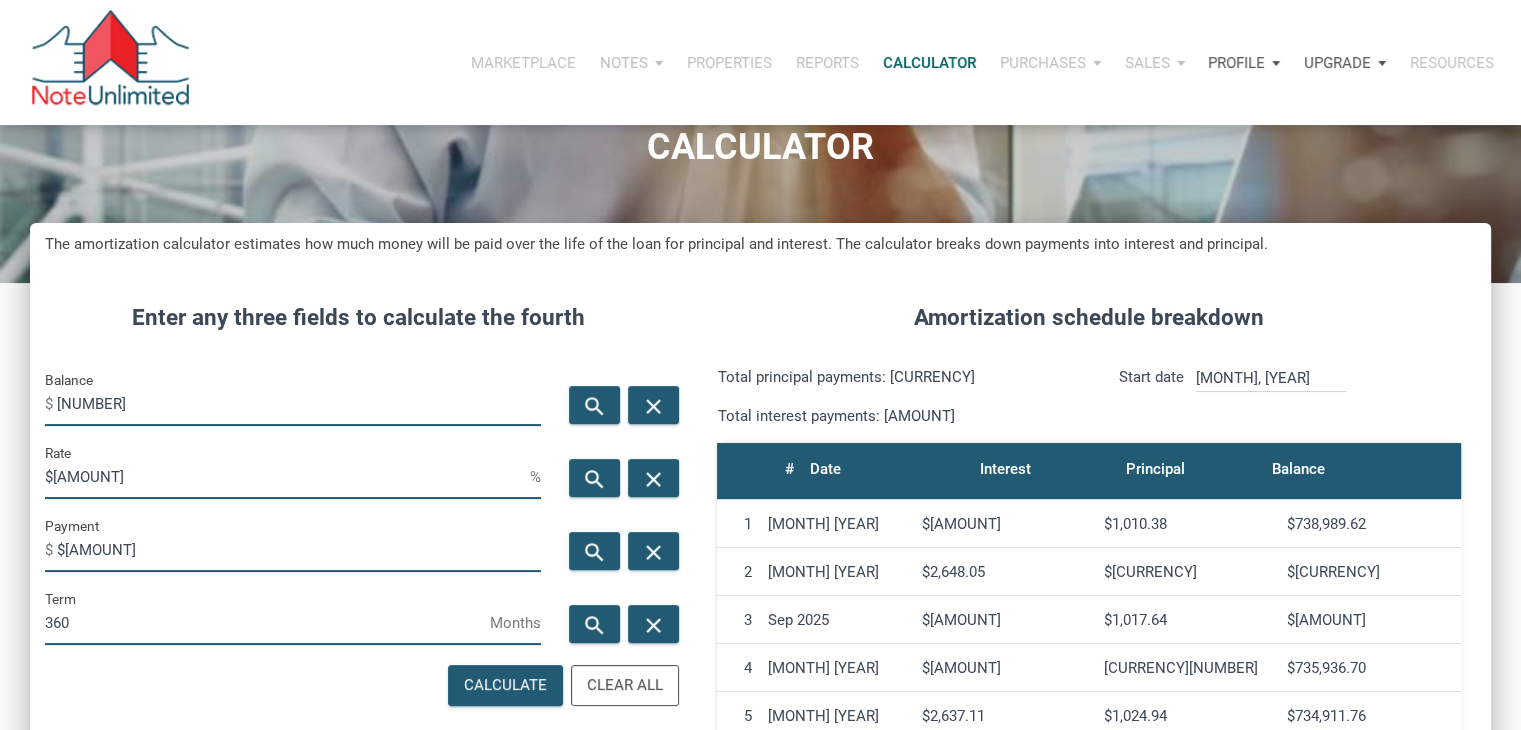 click on "[NUMBER]" at bounding box center [299, 403] 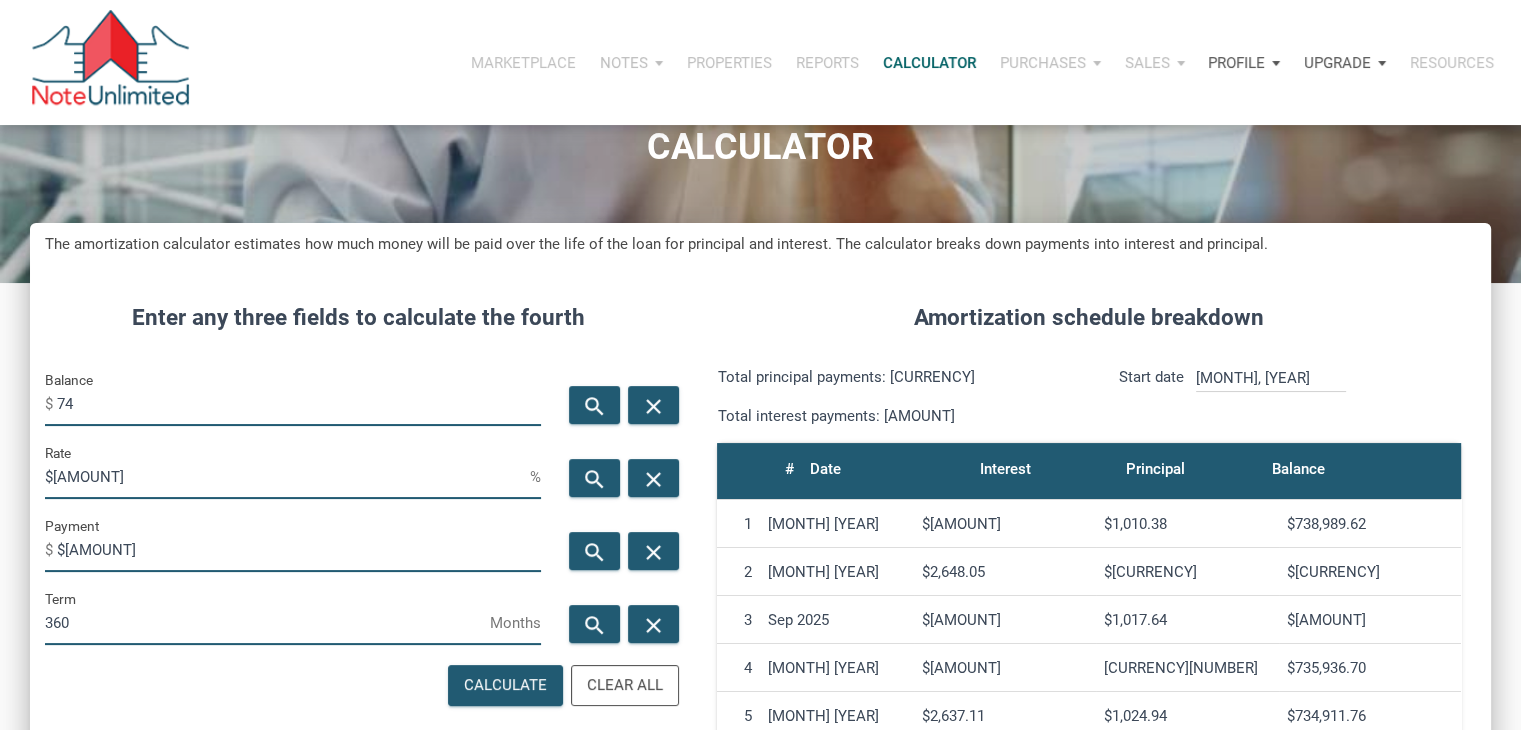 type on "7" 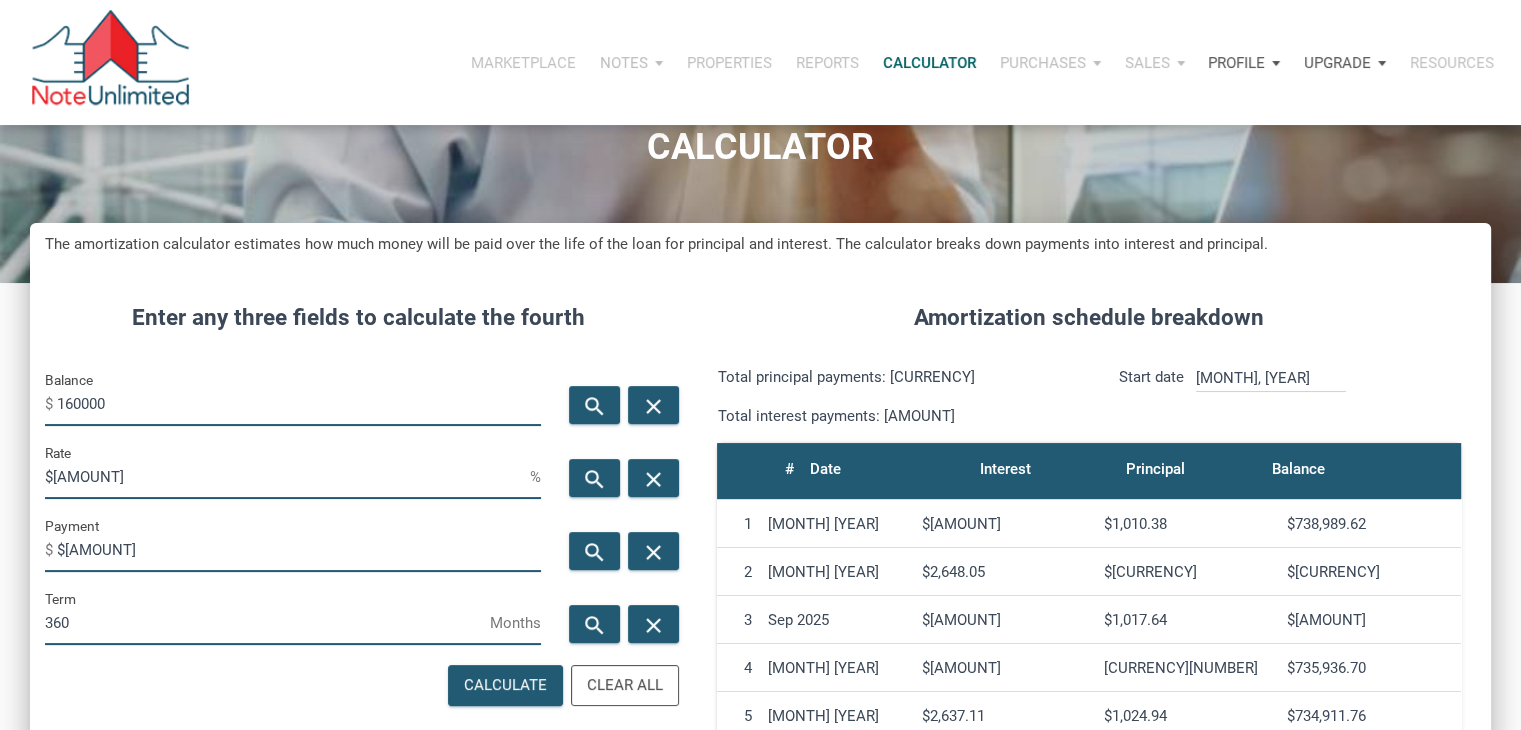 type on "160000" 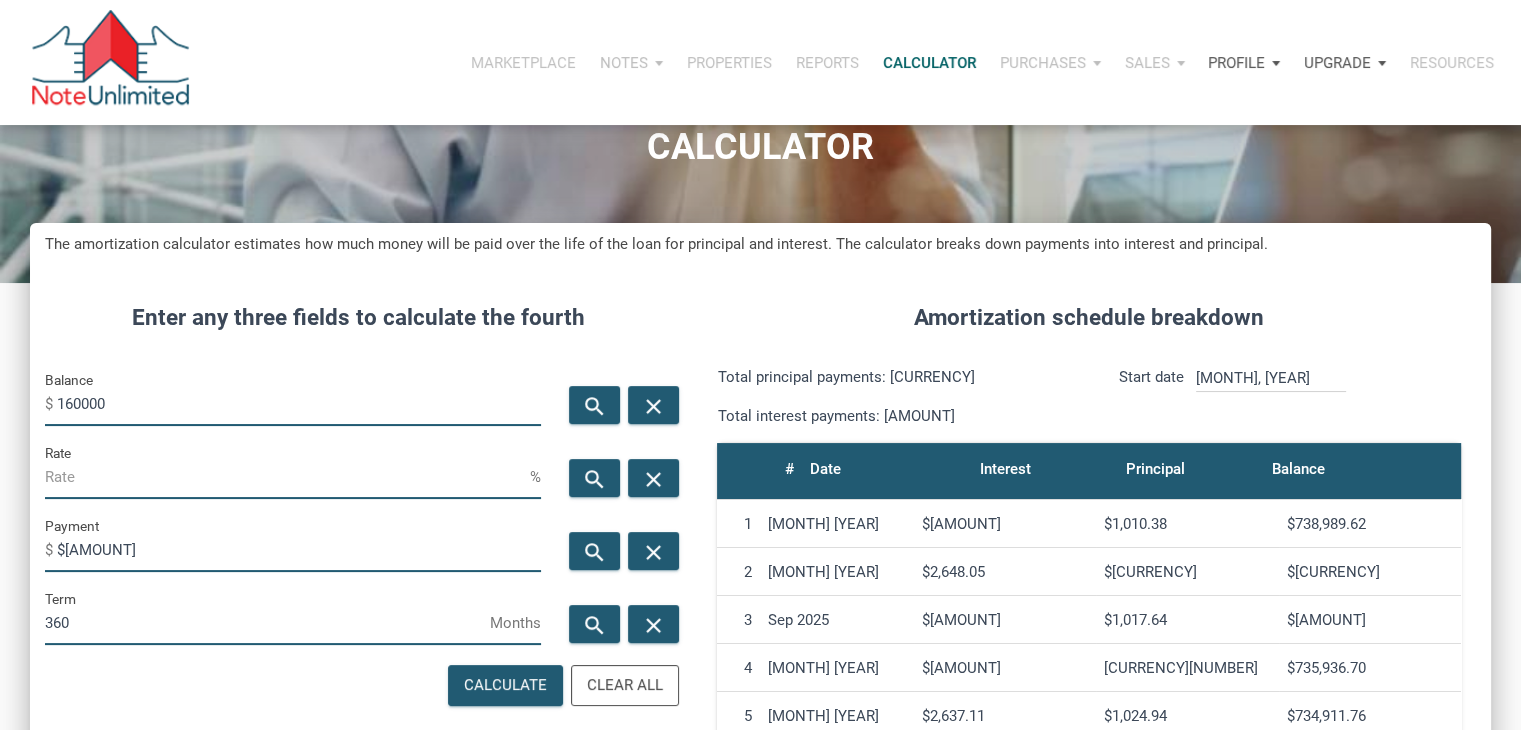 type 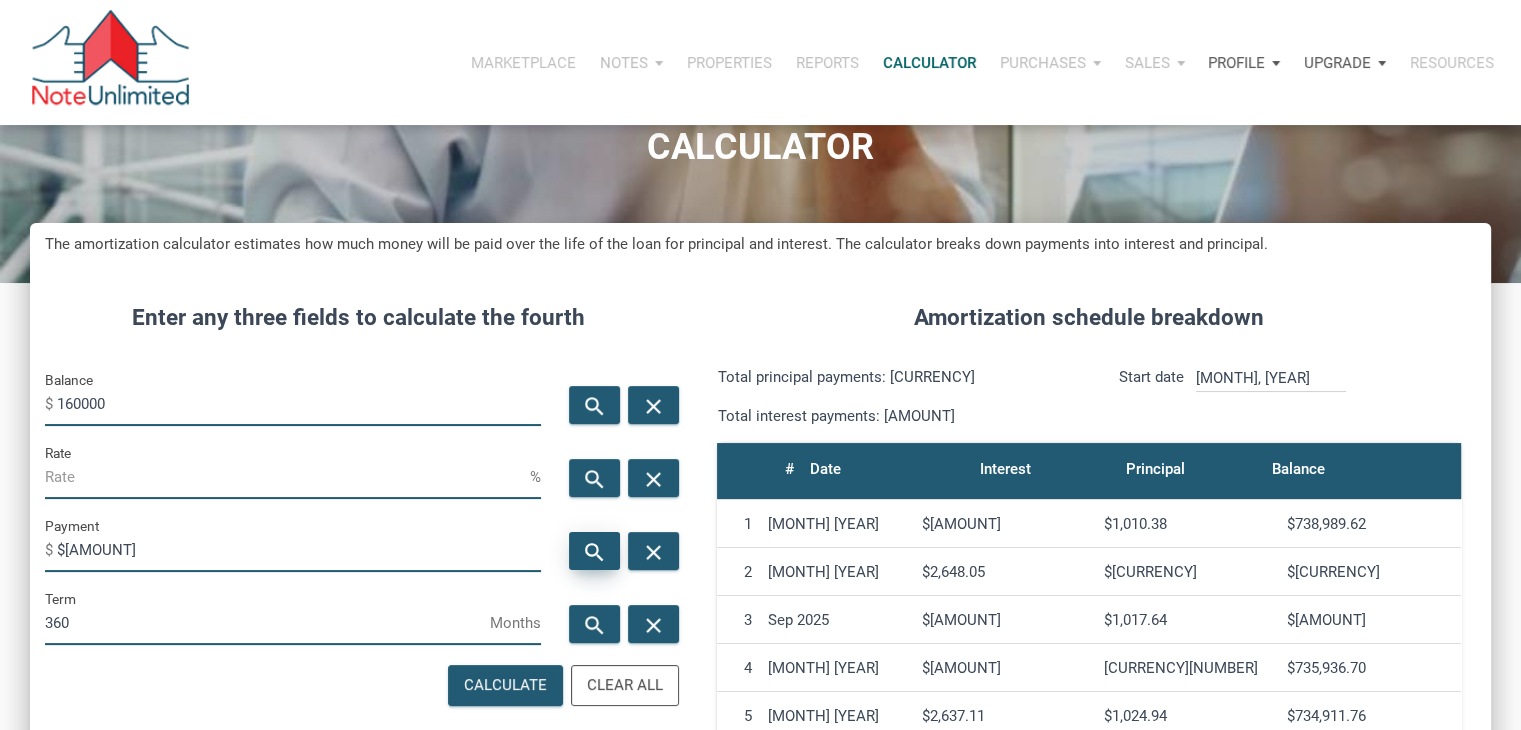 click on "search" at bounding box center (594, 551) 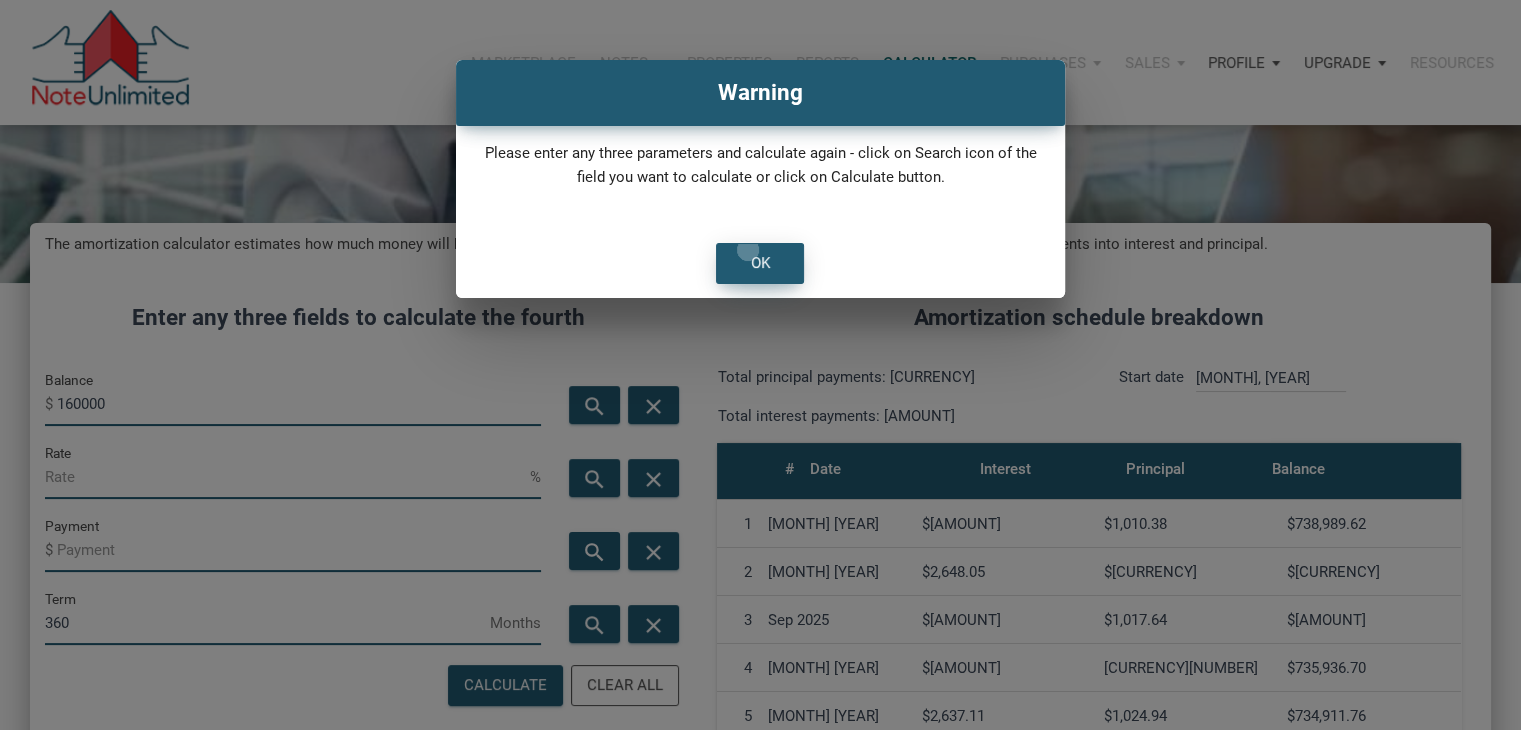 click on "OK" at bounding box center (760, 263) 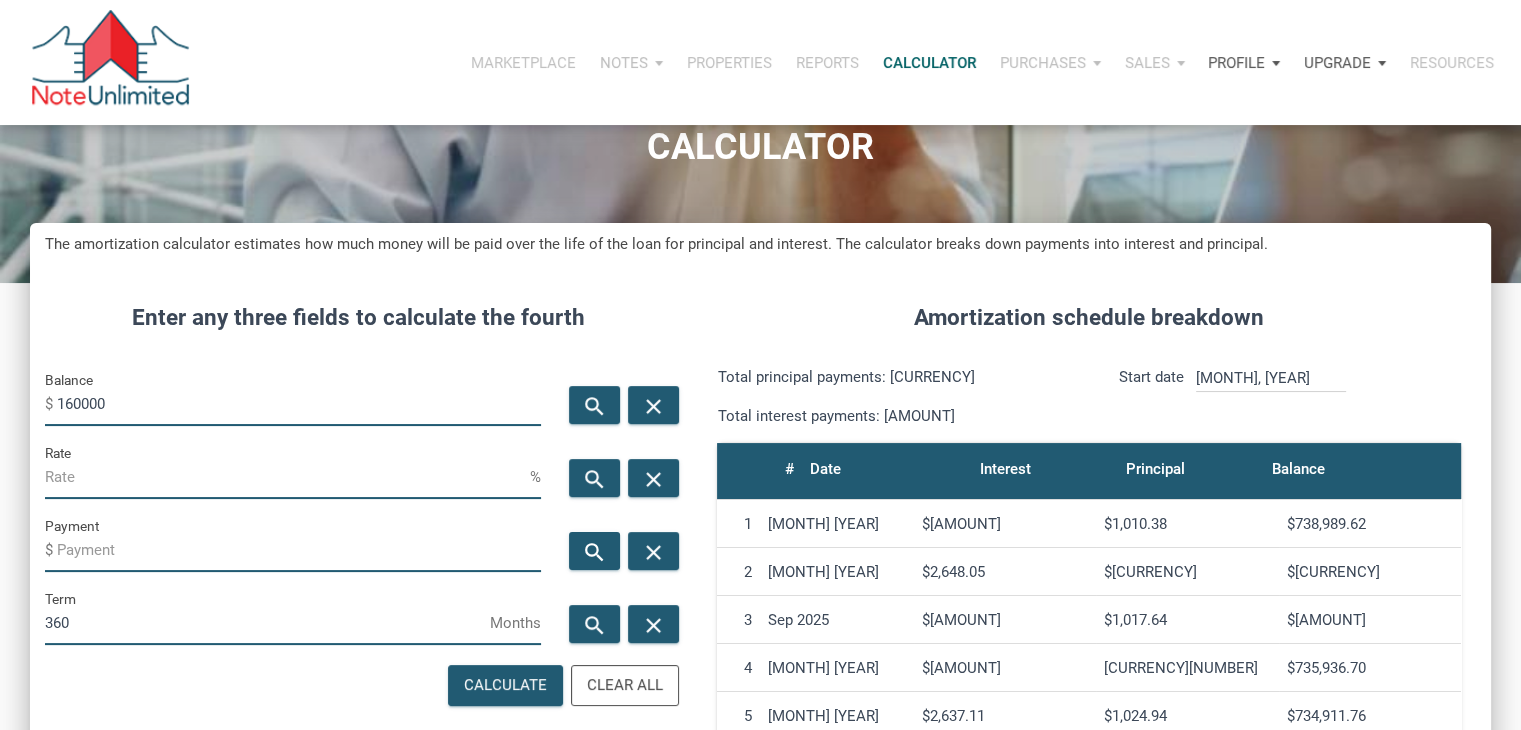 click on "Rate" at bounding box center [287, 476] 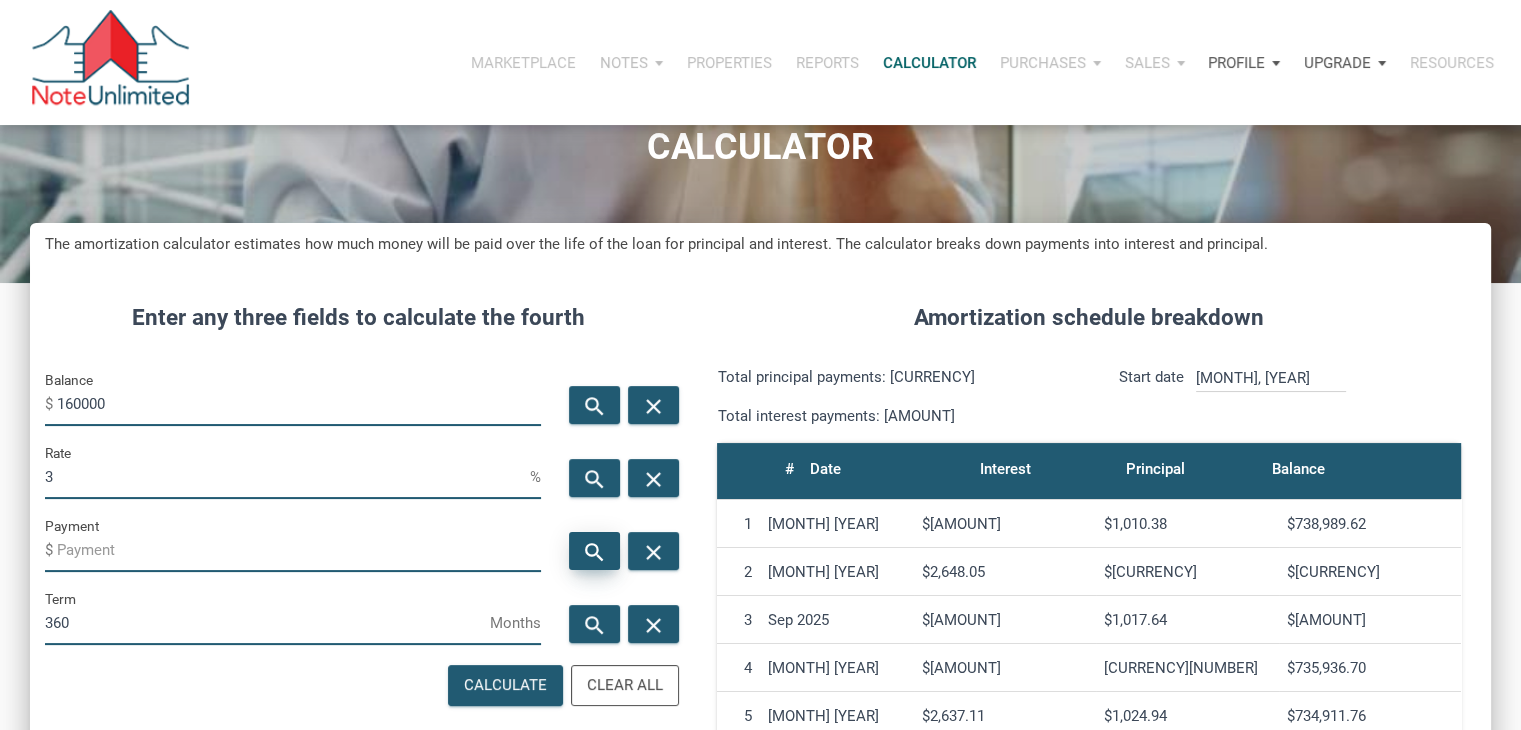 type on "3" 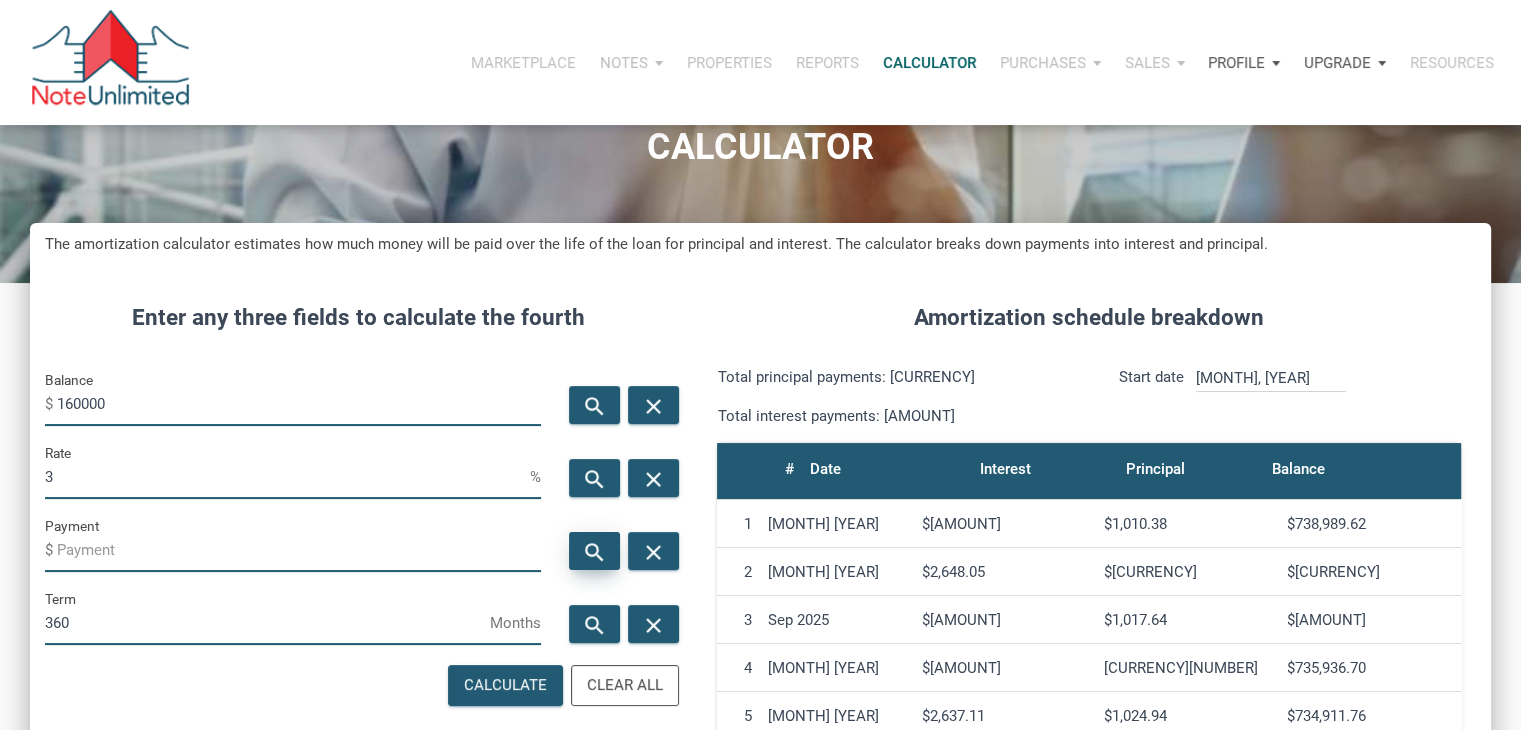 click on "search" at bounding box center [594, 551] 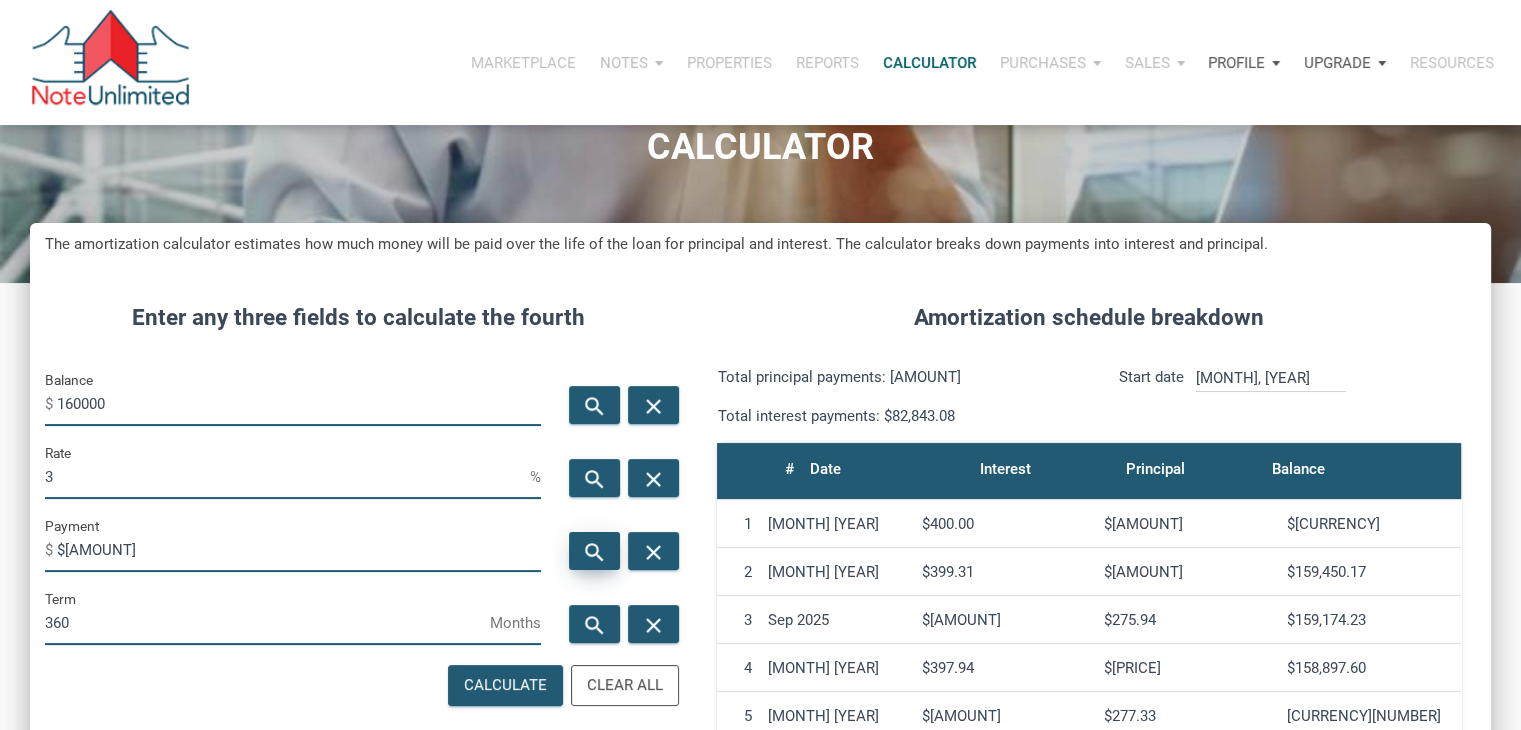 scroll, scrollTop: 999009, scrollLeft: 998539, axis: both 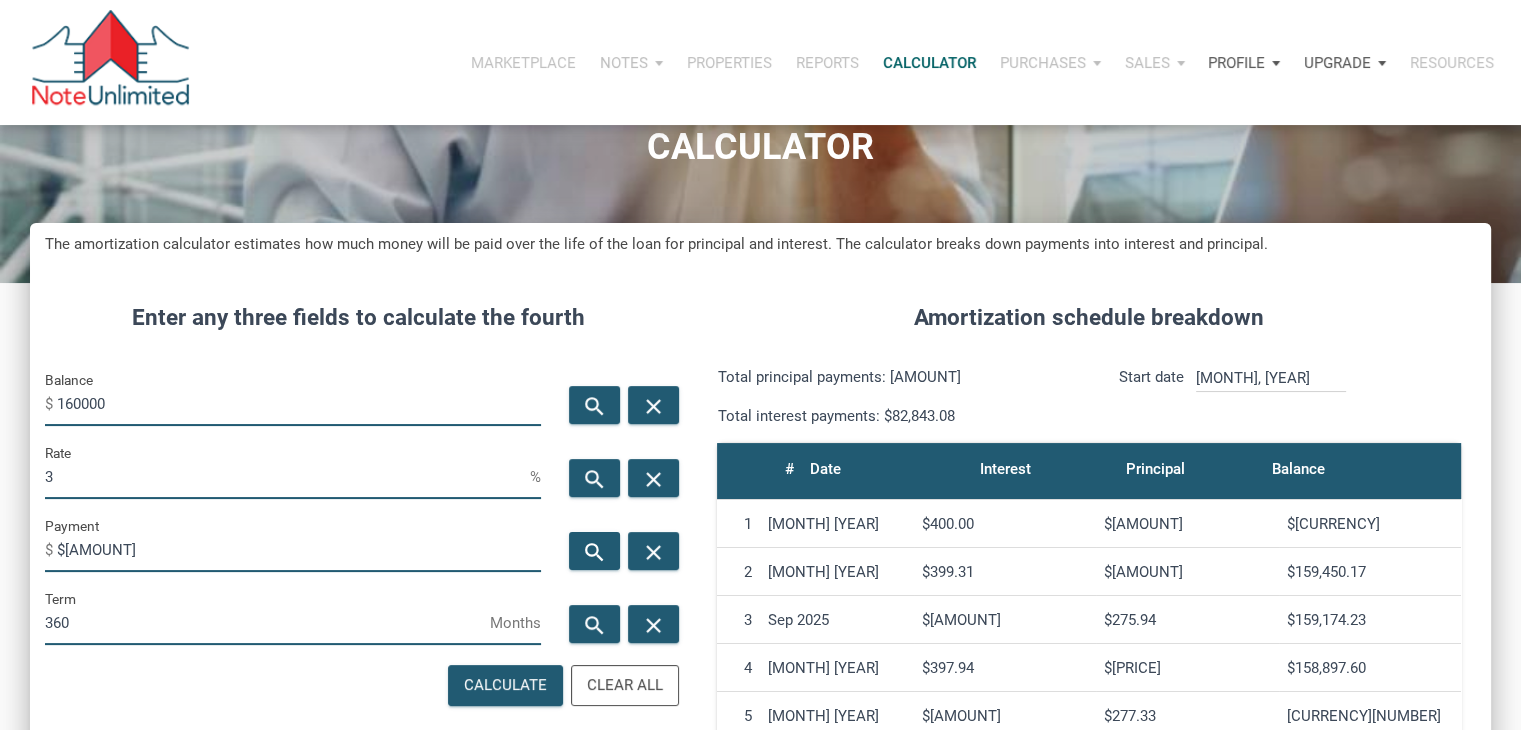 click on "3" at bounding box center (287, 476) 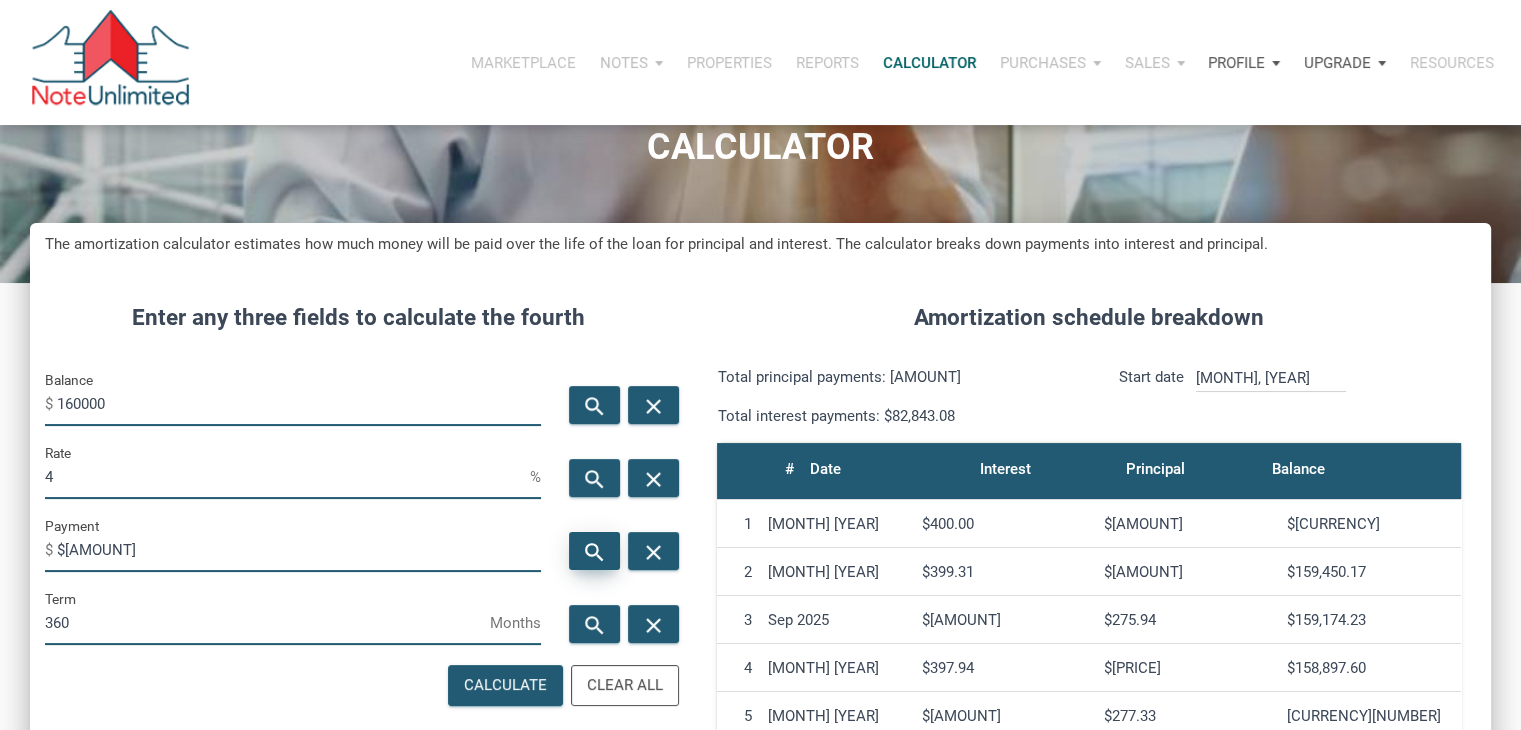 type on "4" 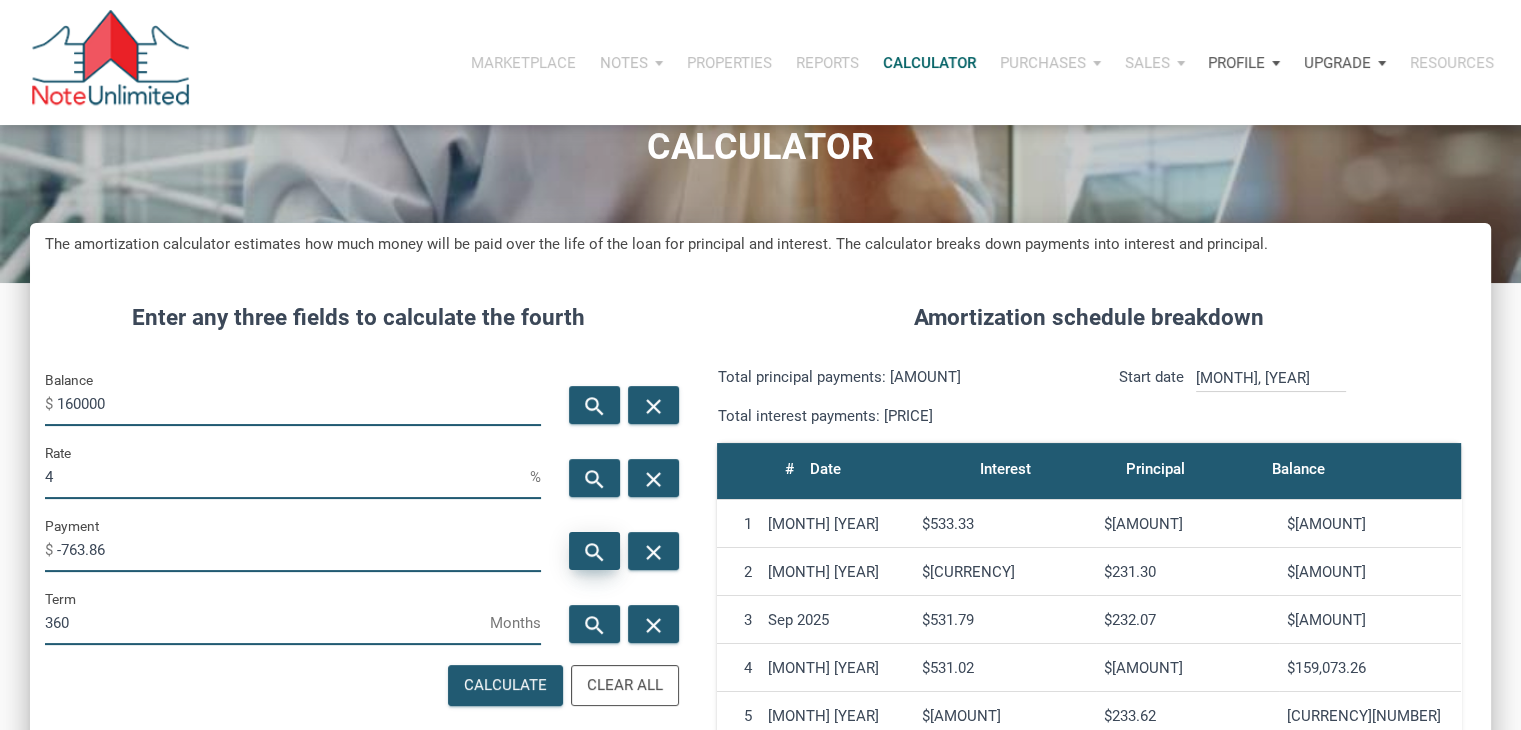 scroll, scrollTop: 999009, scrollLeft: 998539, axis: both 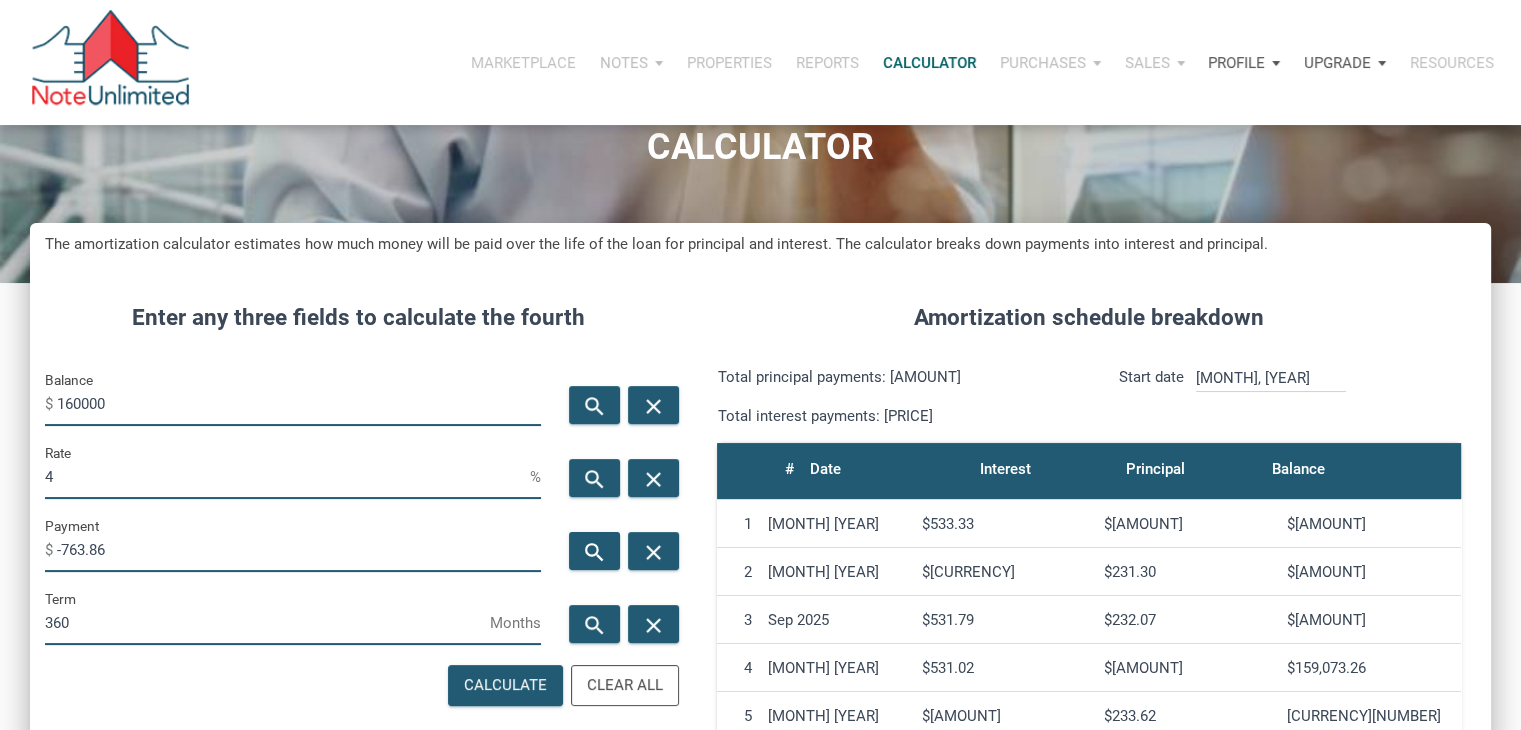 click on "4" at bounding box center [287, 476] 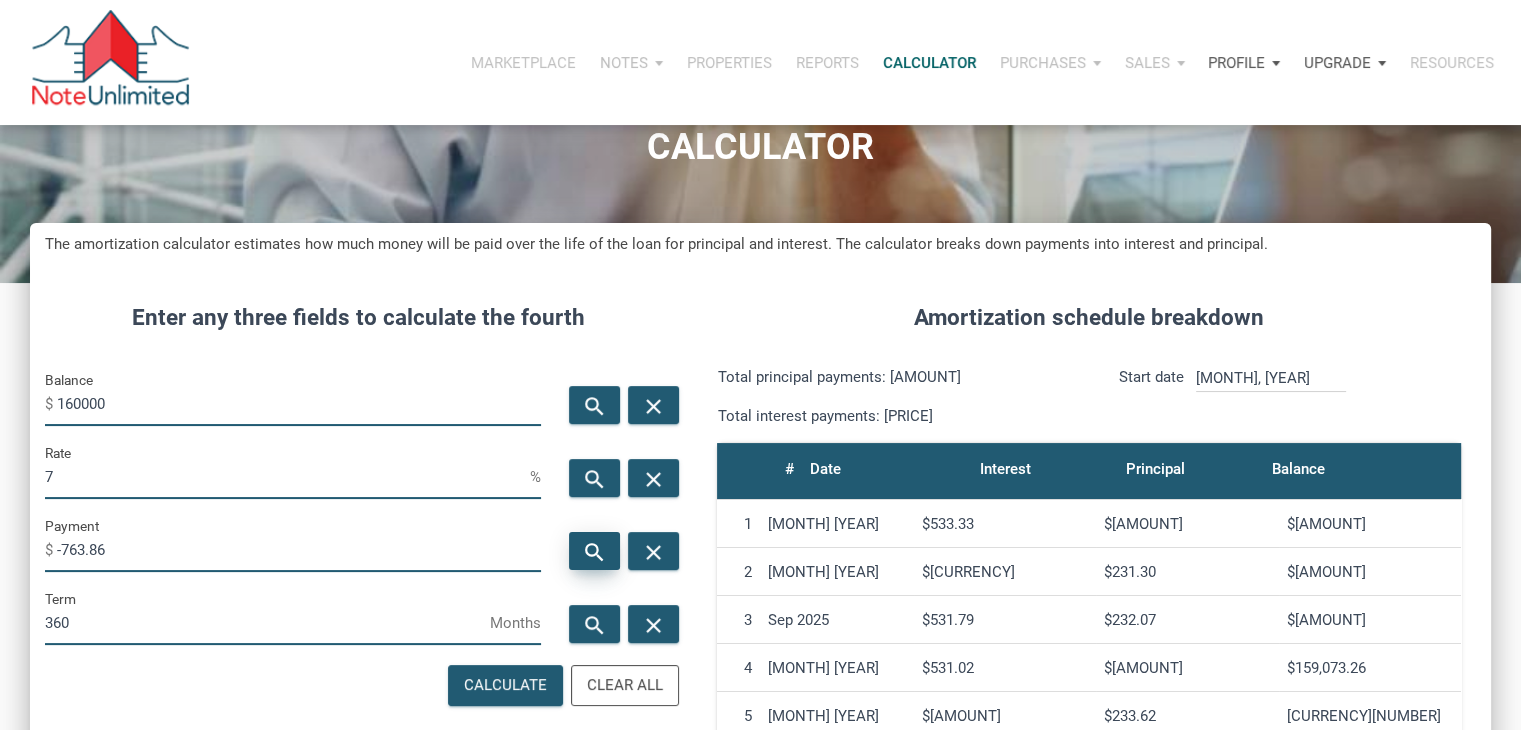 type on "7" 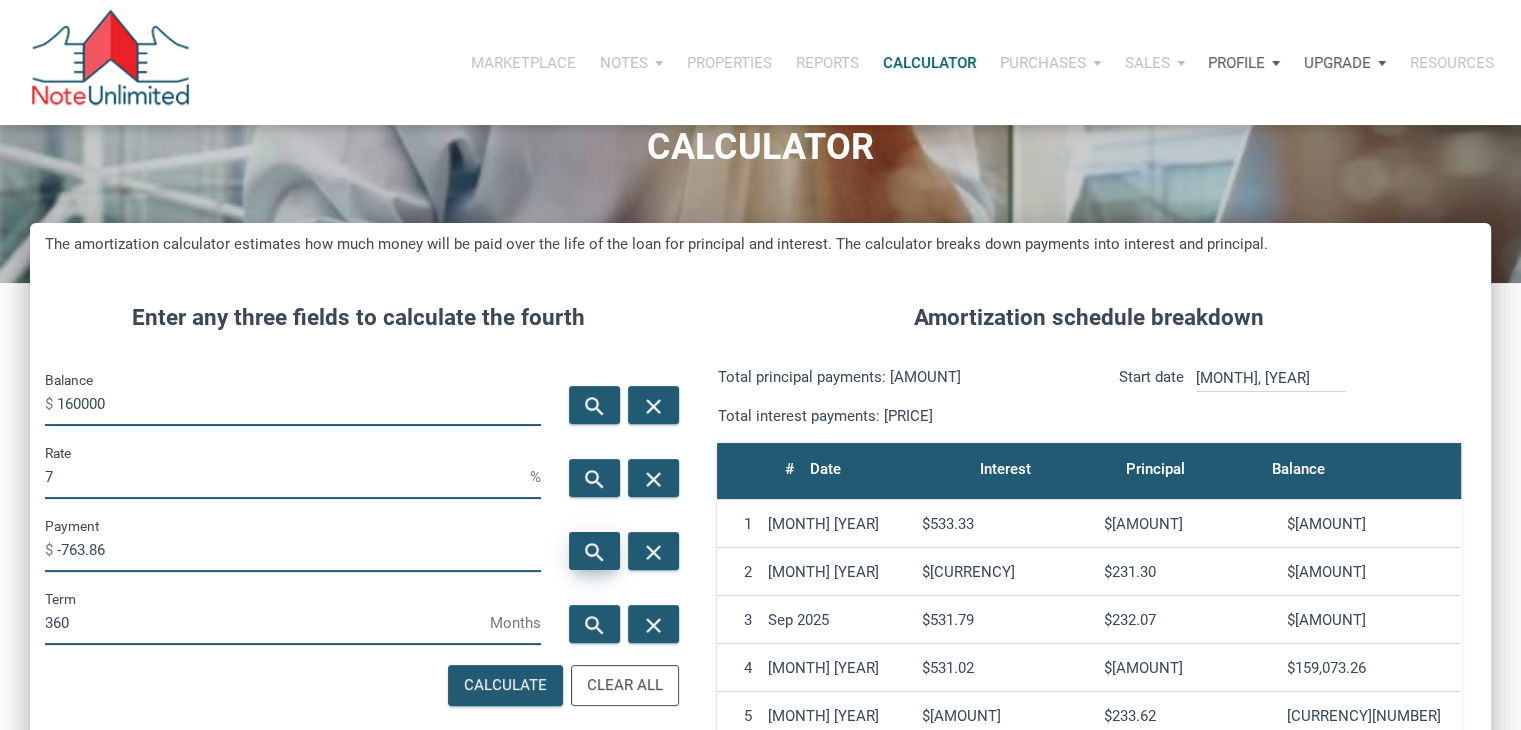 click on "search" at bounding box center [595, 552] 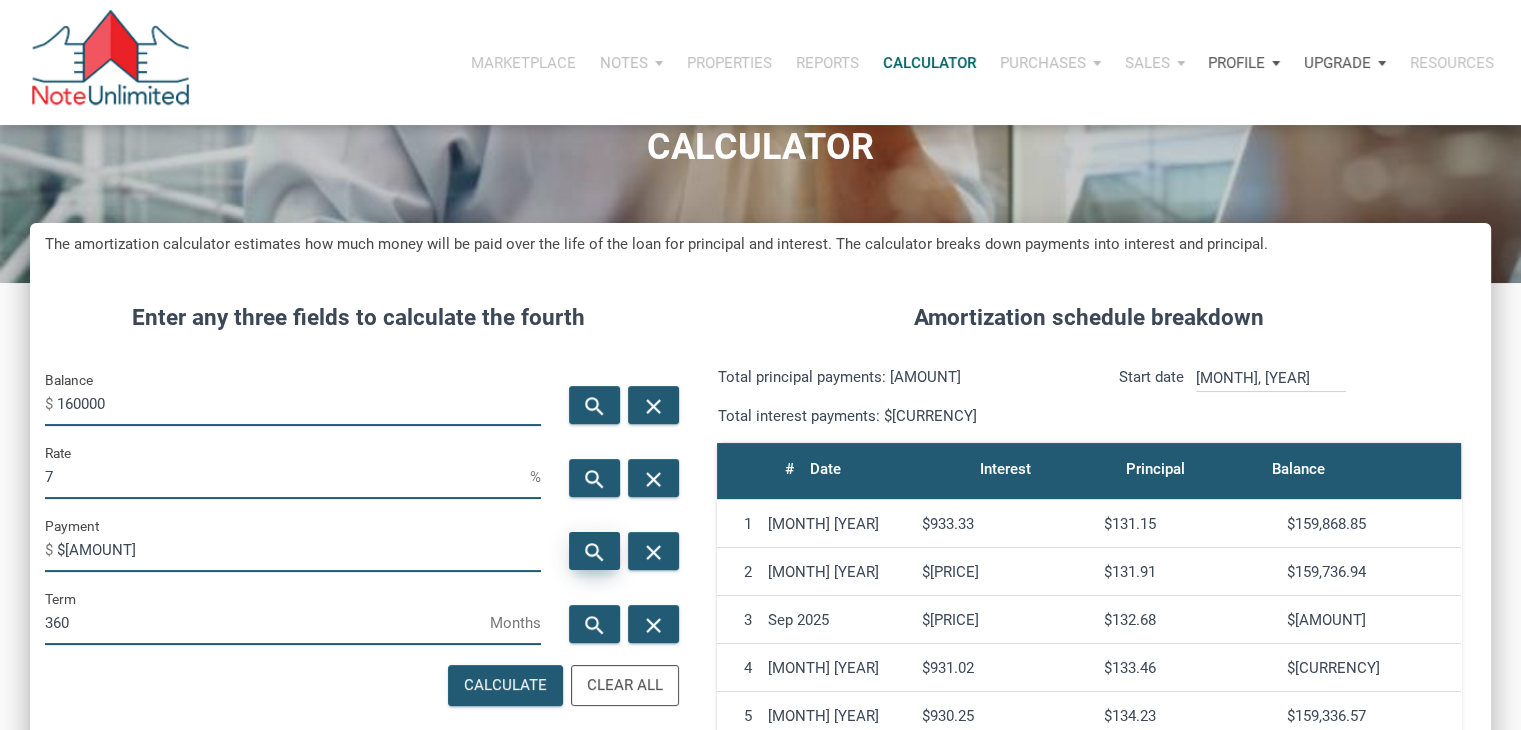 scroll, scrollTop: 999009, scrollLeft: 998539, axis: both 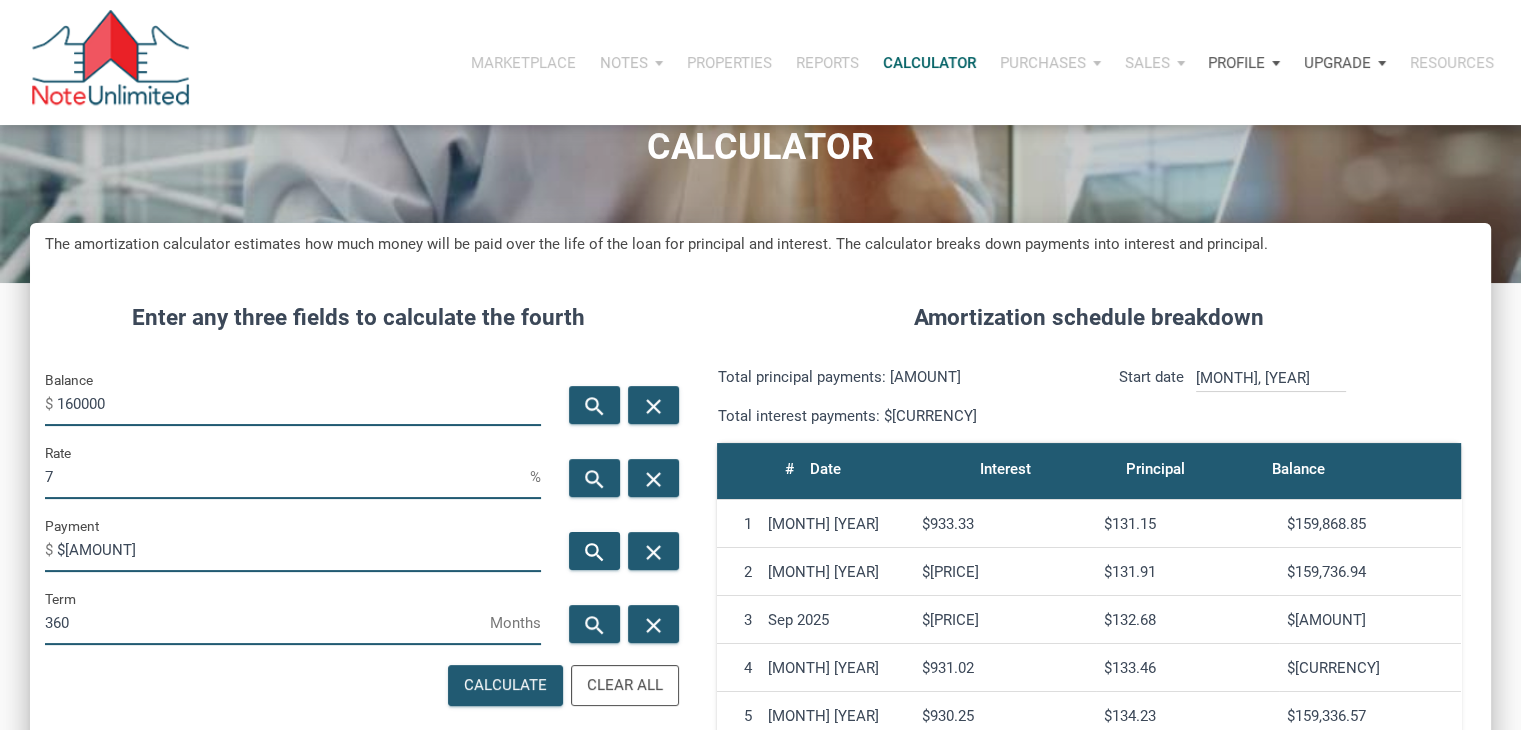 click on "7" at bounding box center (287, 476) 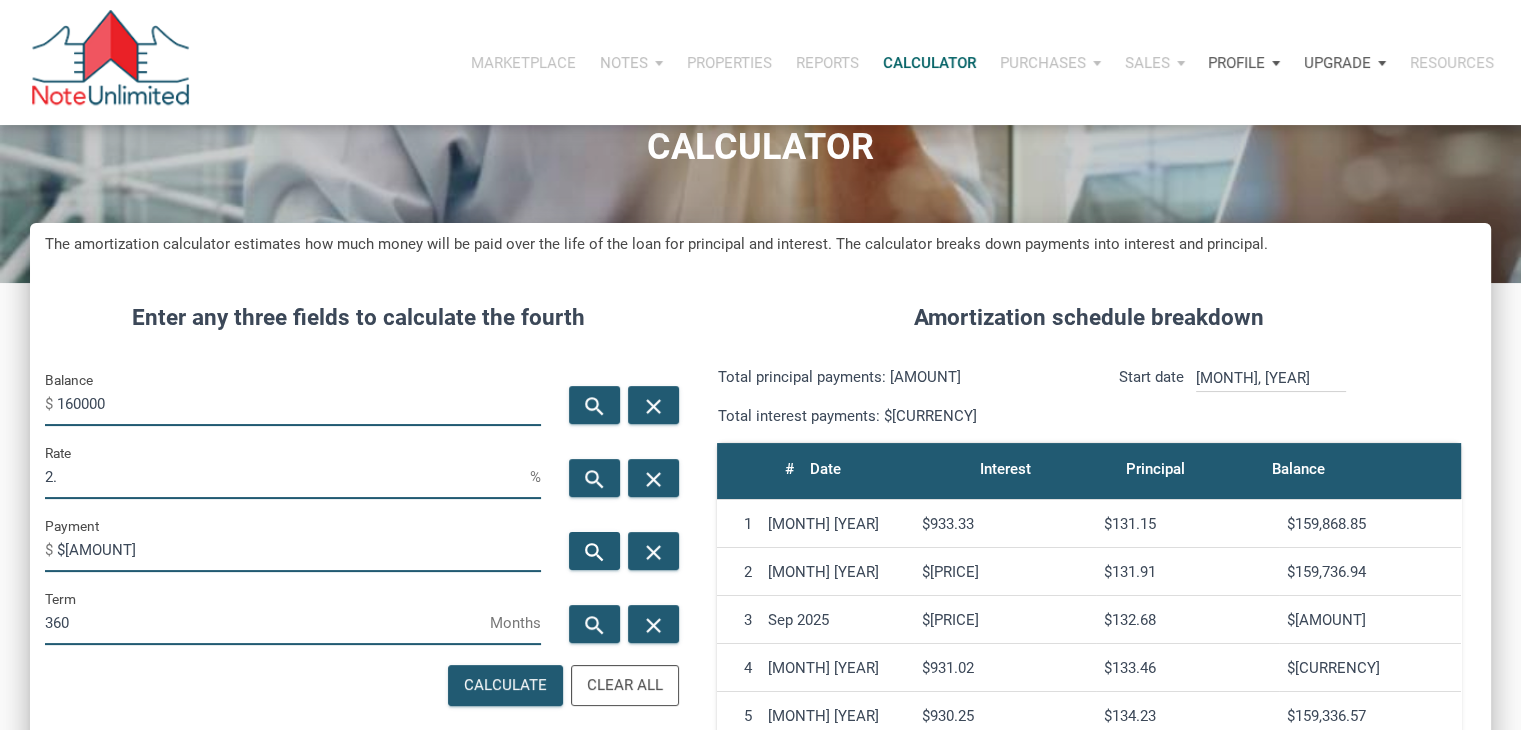 scroll, scrollTop: 998985, scrollLeft: 998539, axis: both 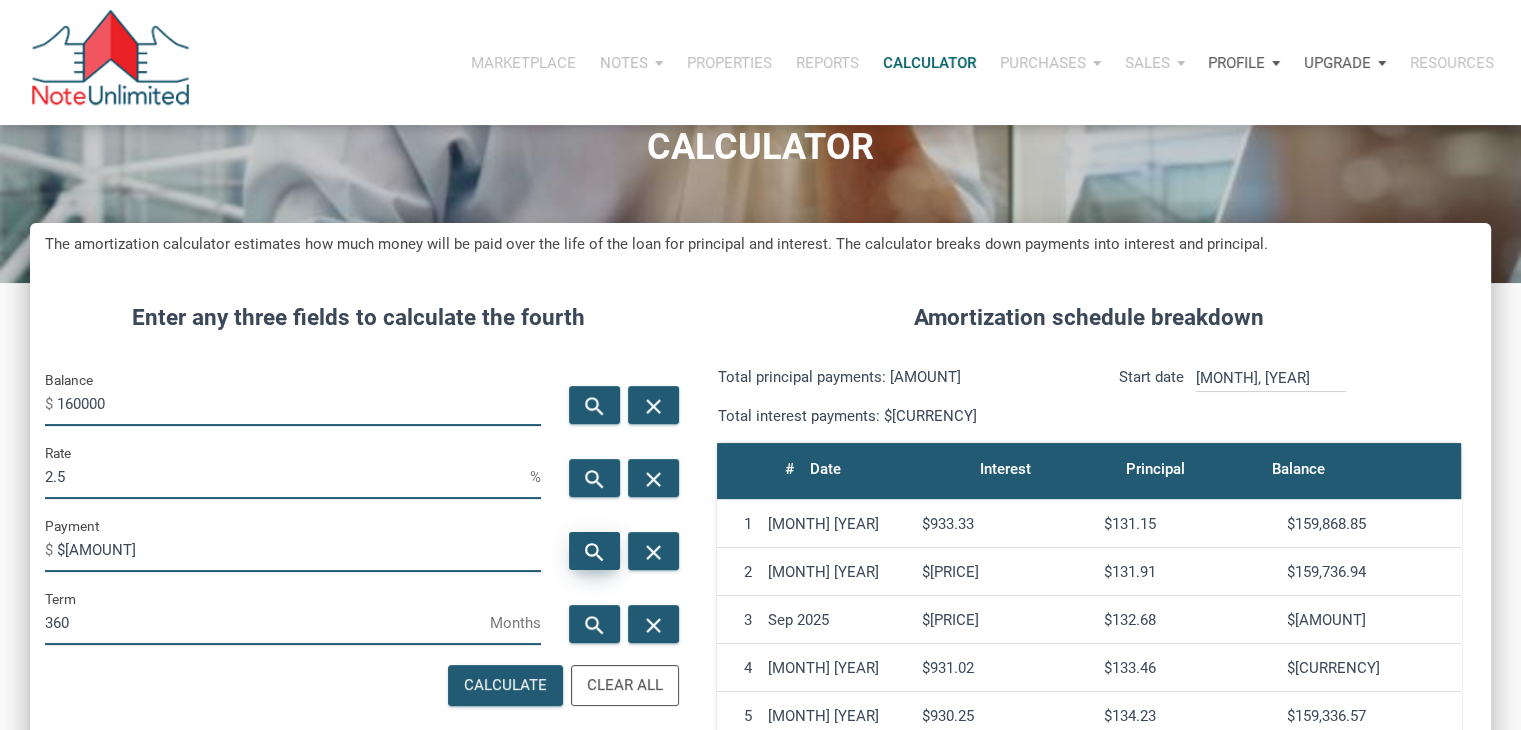 type on "2.5" 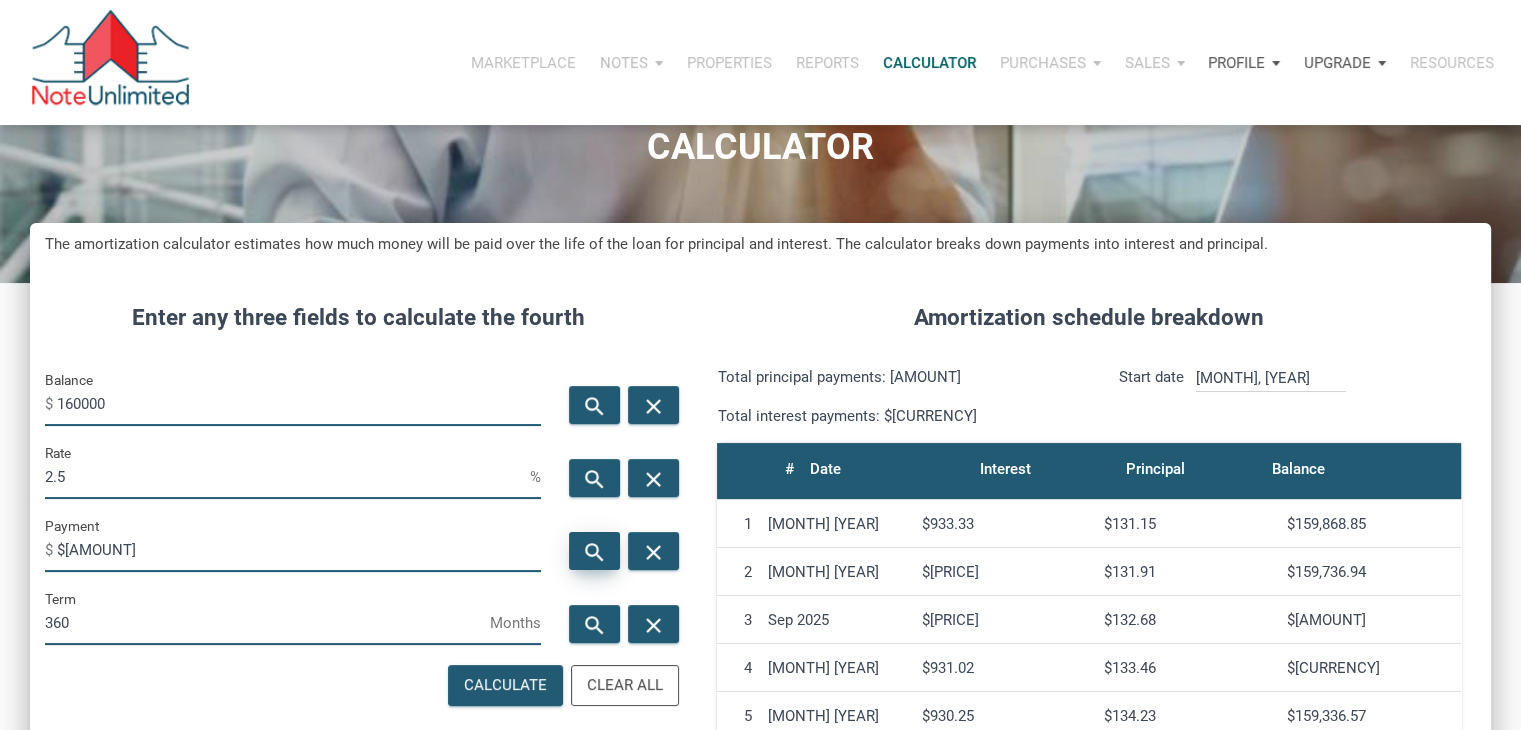 click on "search" at bounding box center [595, 552] 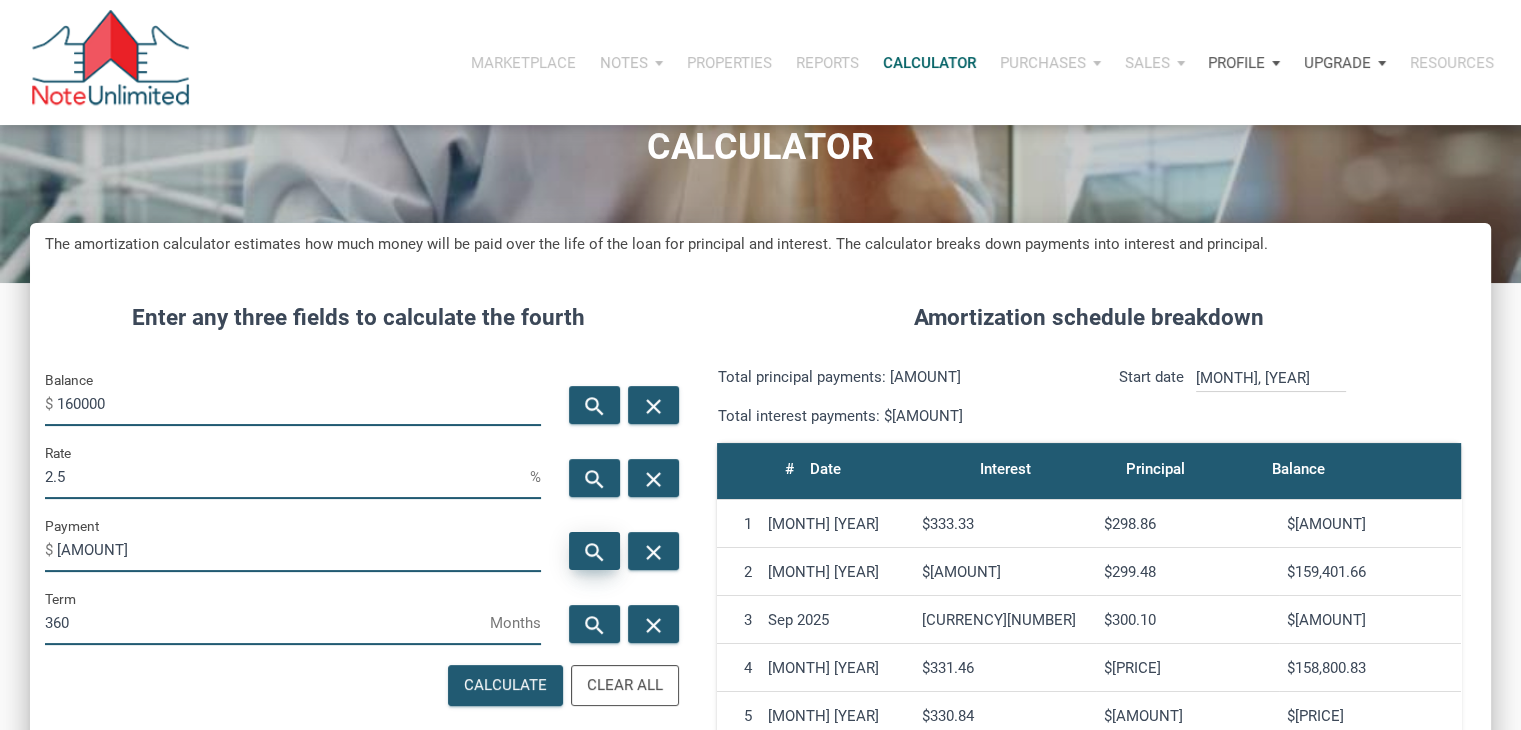 scroll, scrollTop: 999009, scrollLeft: 998539, axis: both 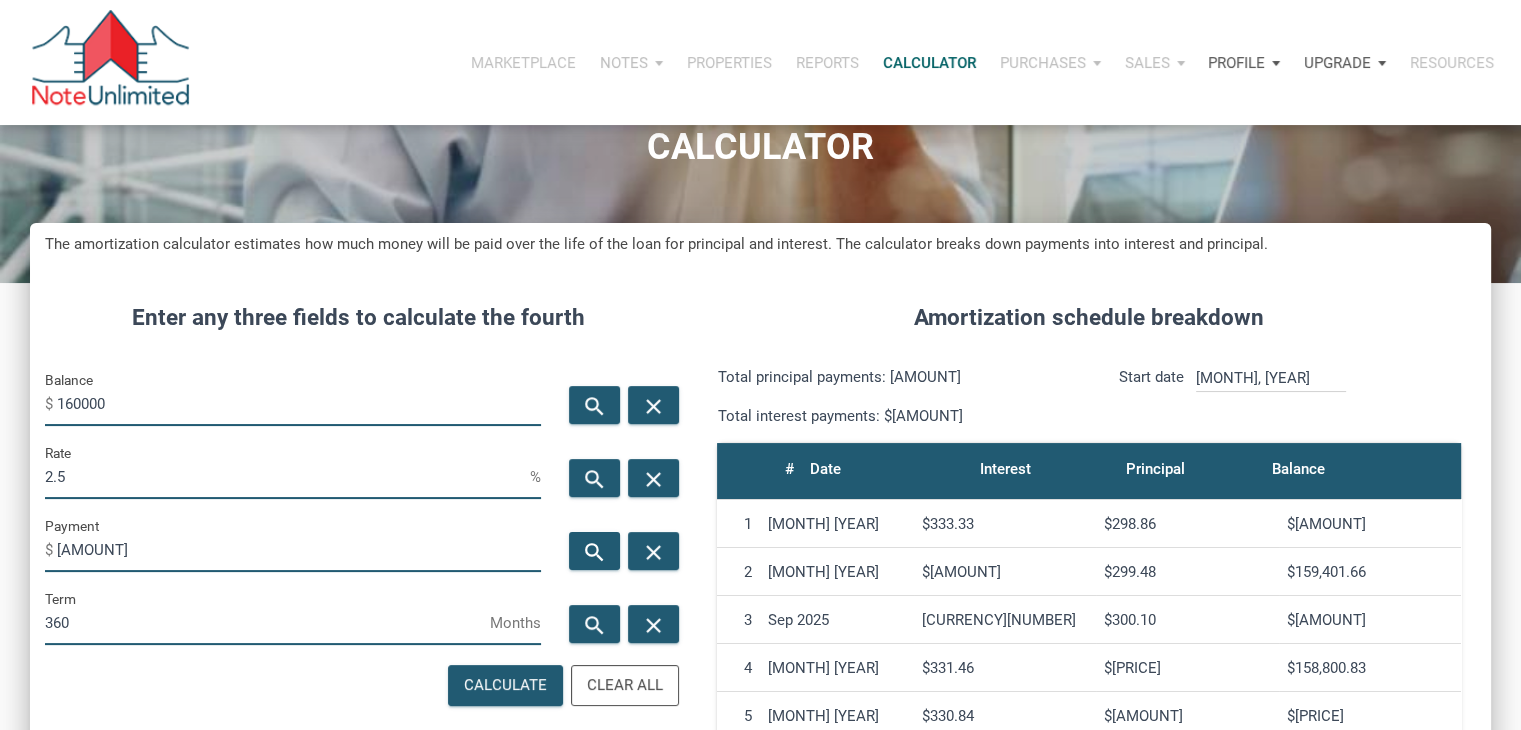 click on "2.5" at bounding box center [287, 476] 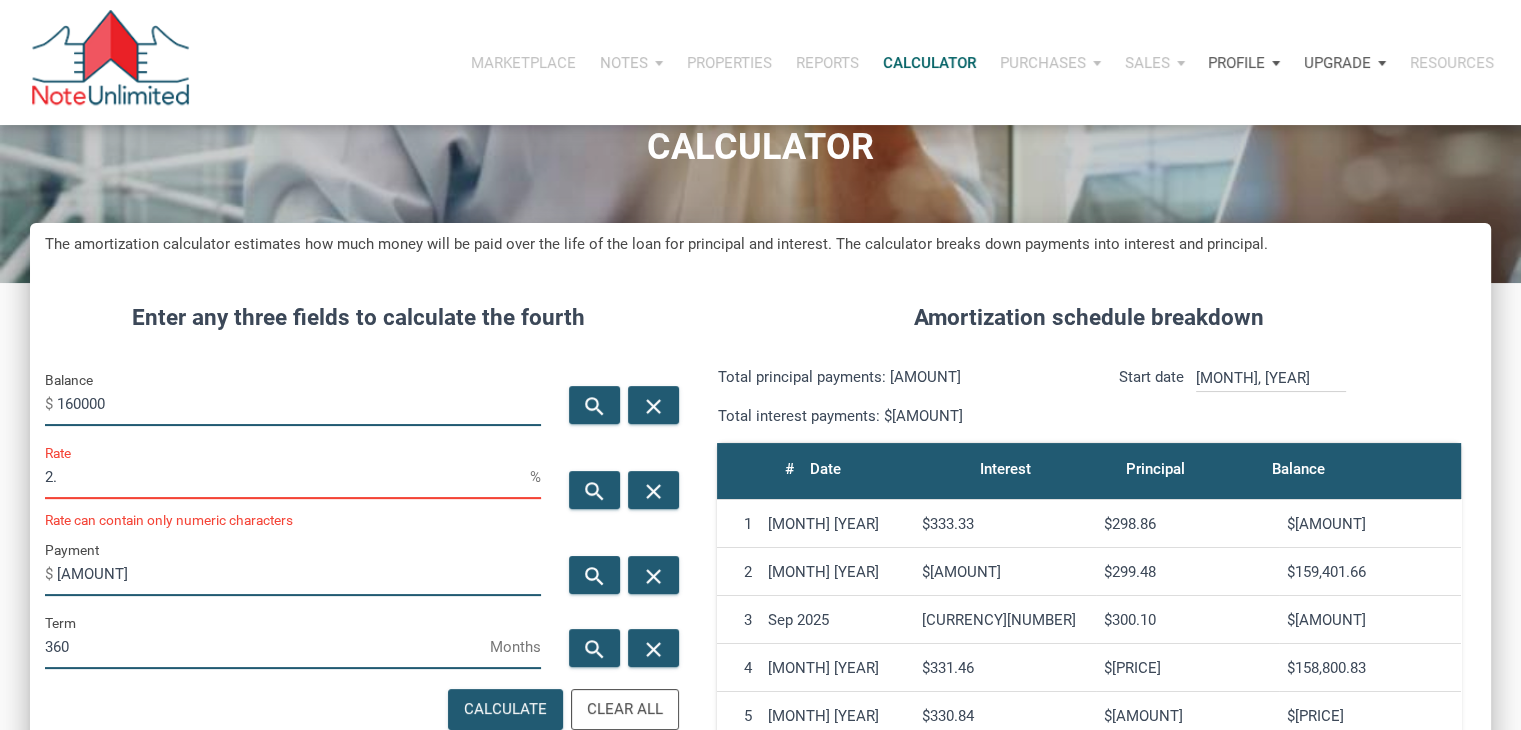 scroll, scrollTop: 998985, scrollLeft: 998539, axis: both 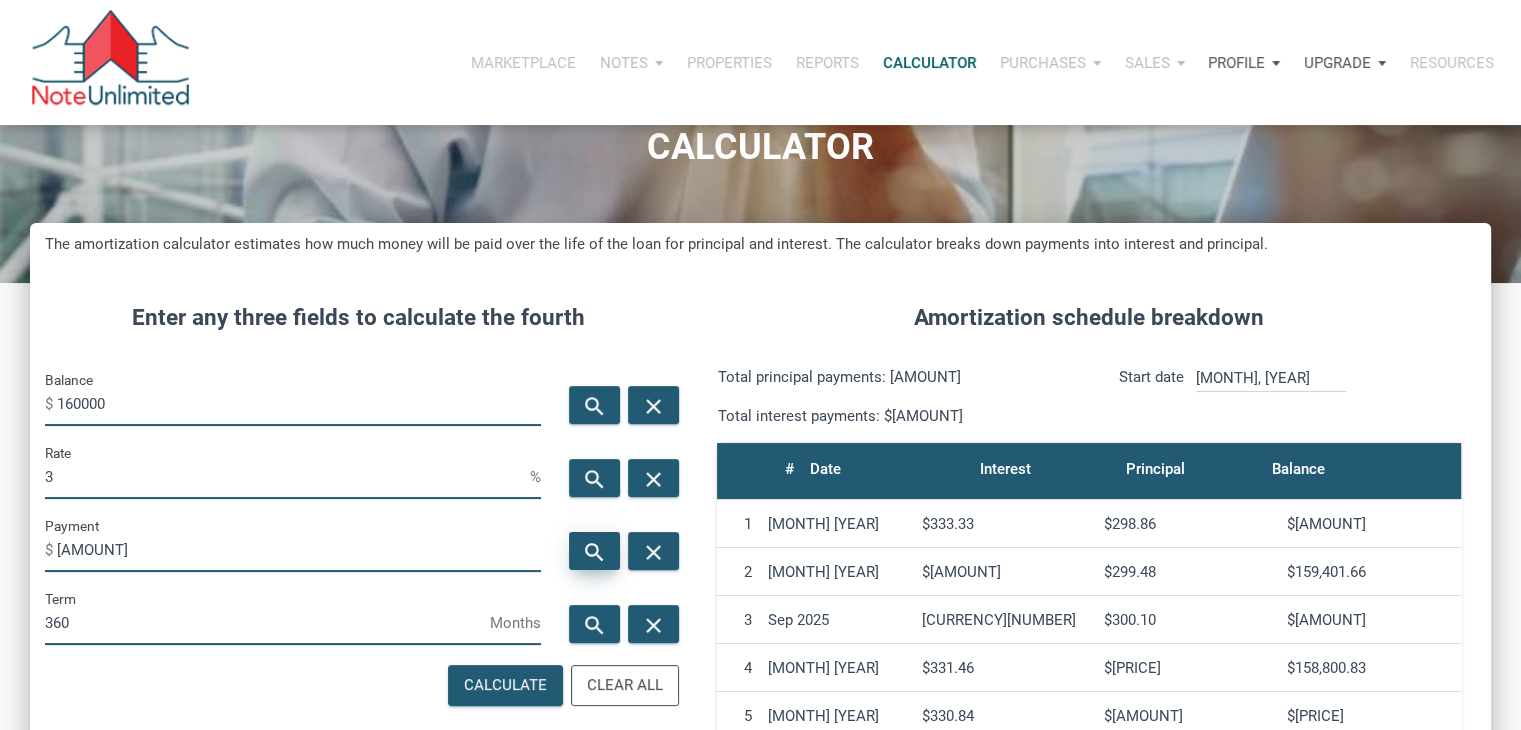 type on "3" 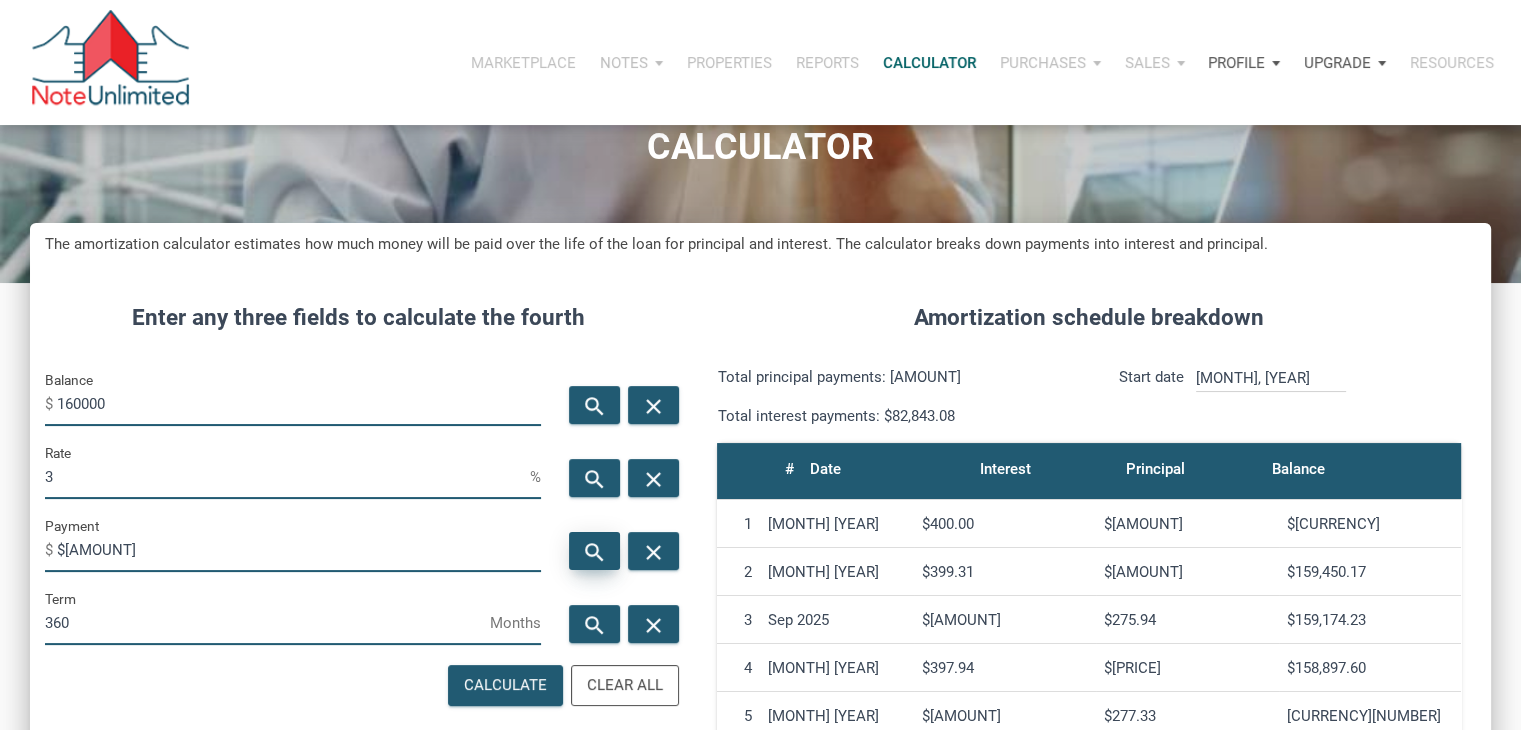 scroll, scrollTop: 999009, scrollLeft: 998539, axis: both 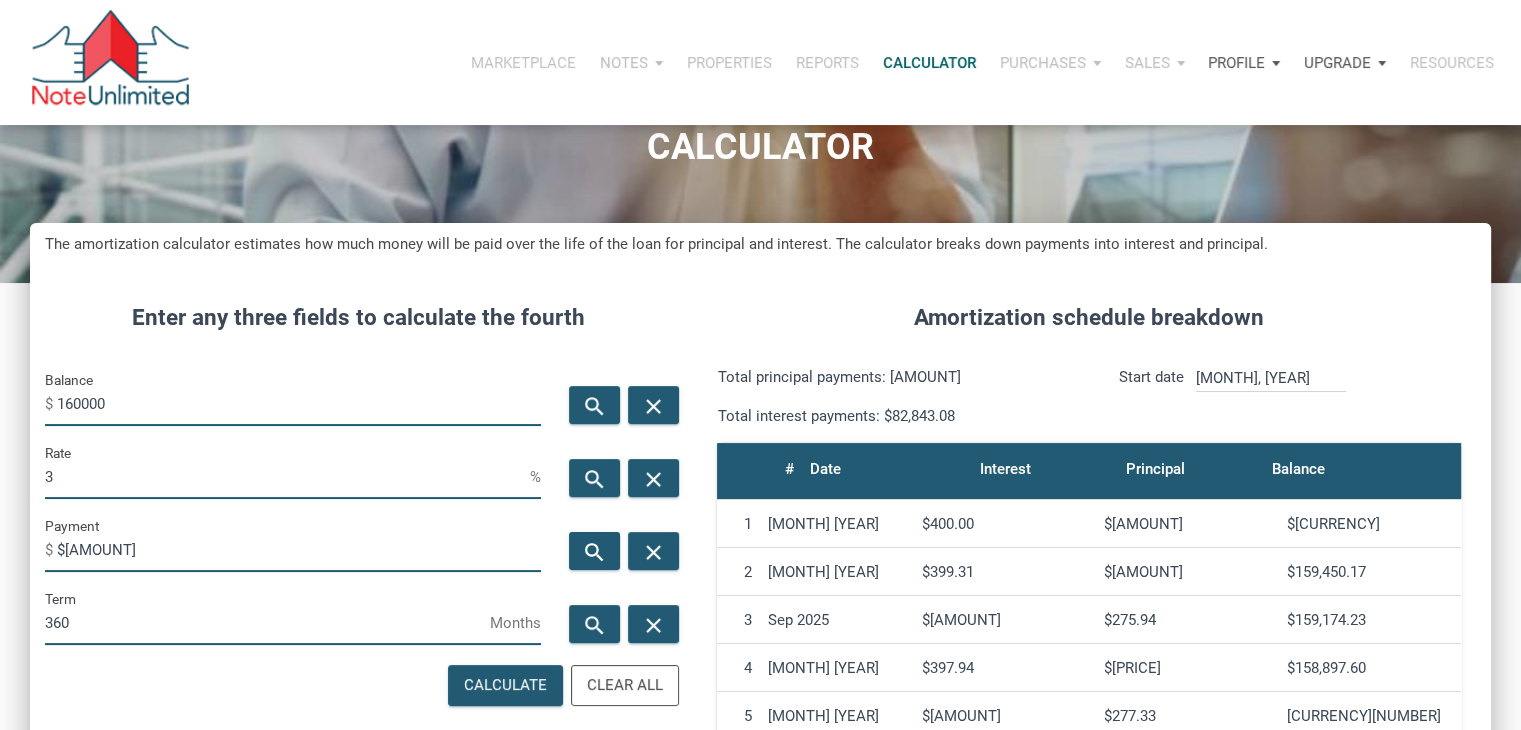 click on "3" at bounding box center (287, 476) 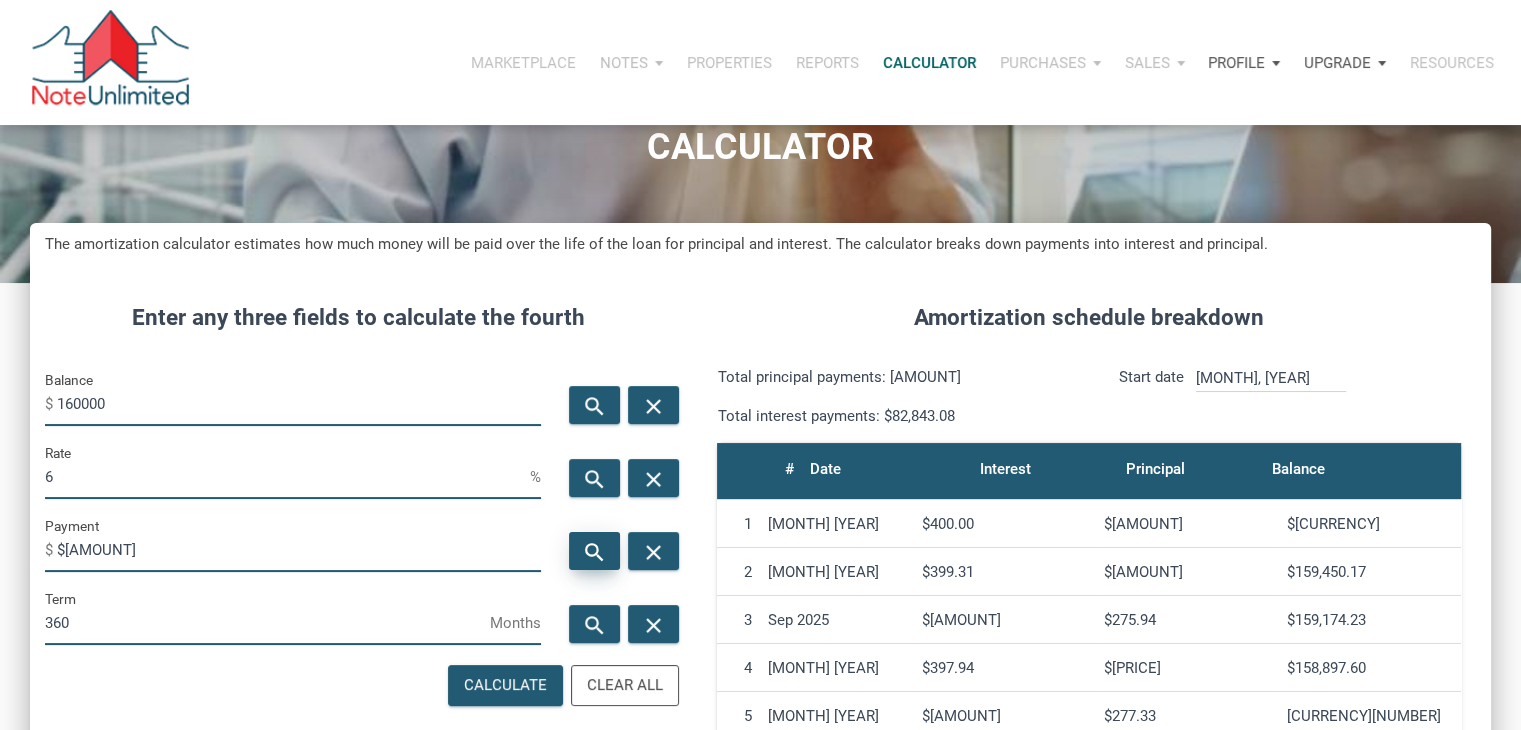 type on "6" 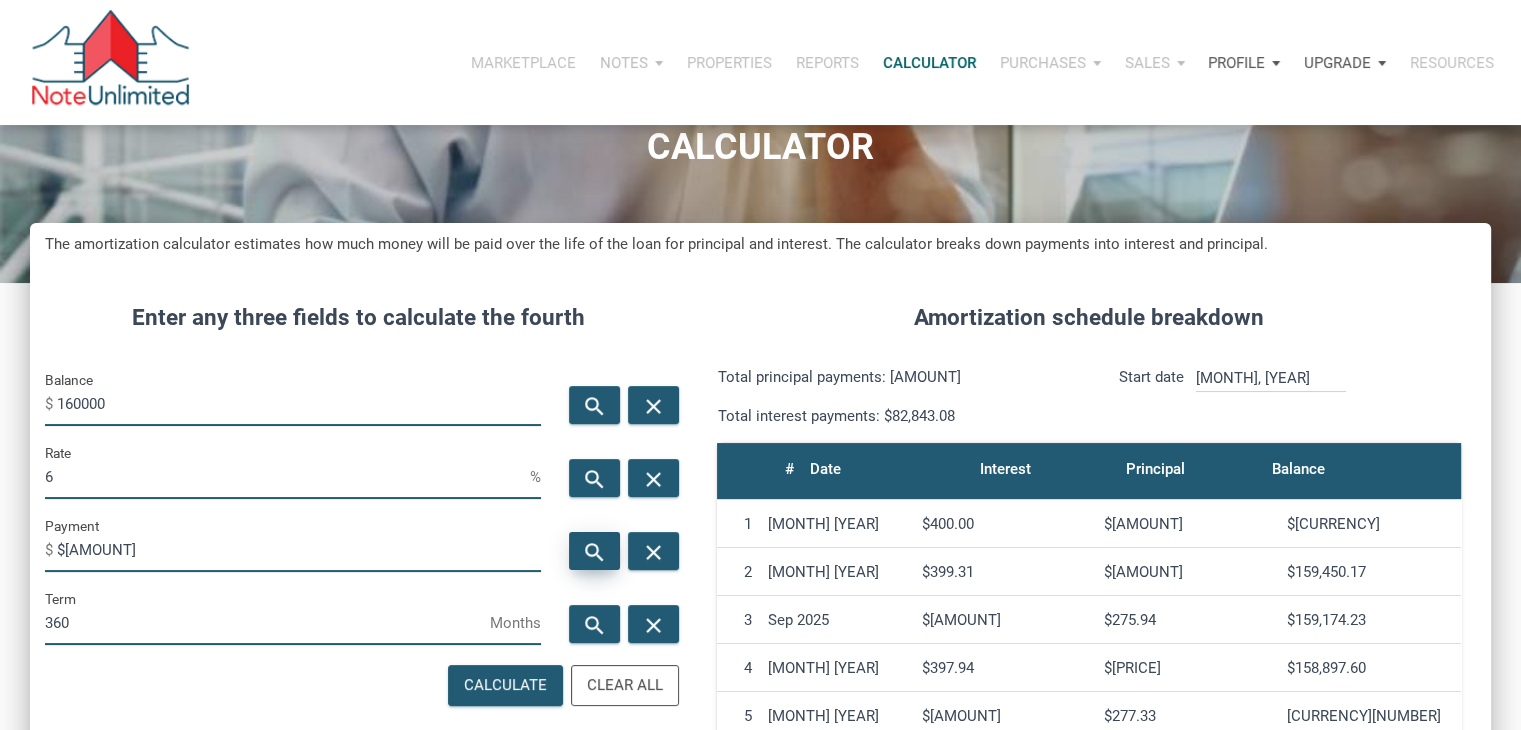 click on "search" at bounding box center [595, 552] 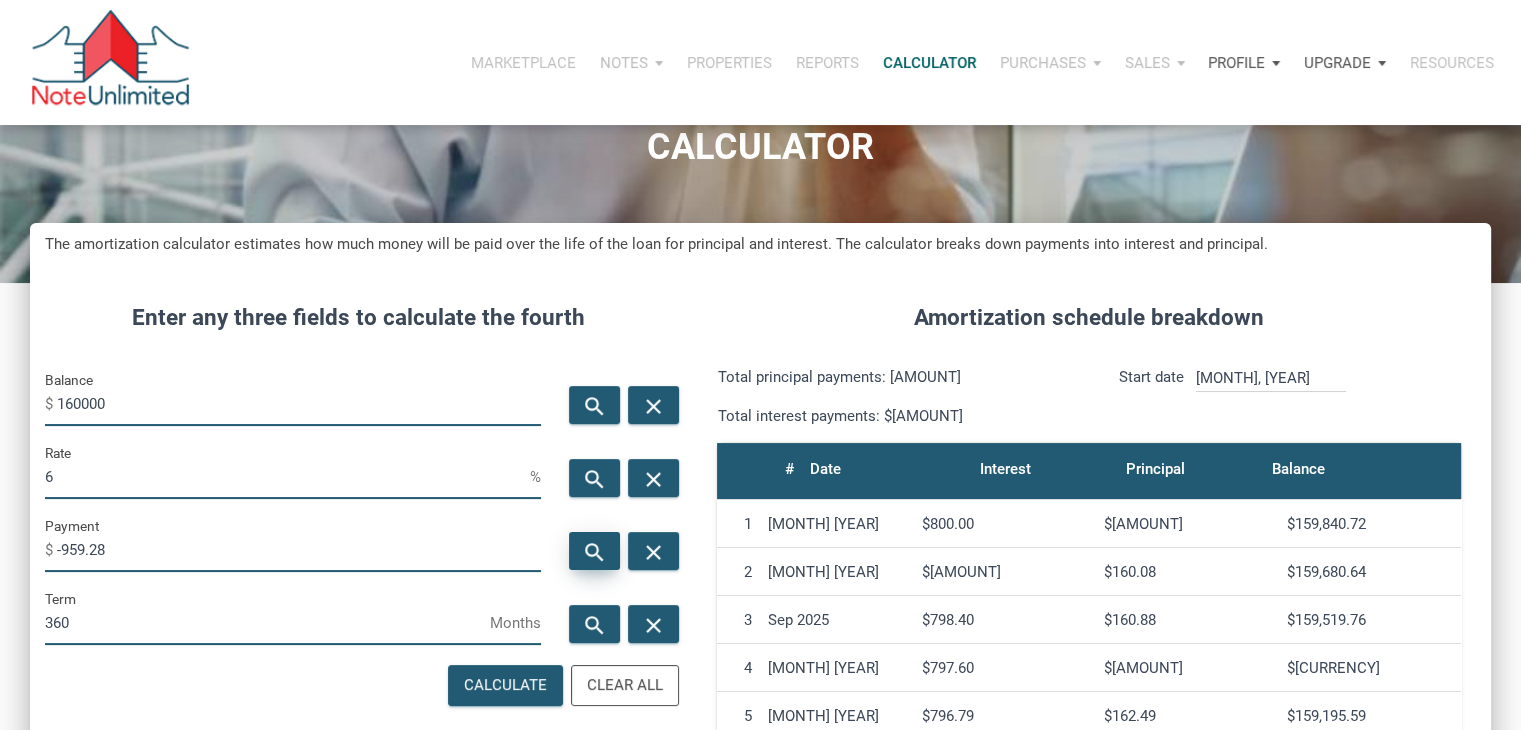 scroll, scrollTop: 999009, scrollLeft: 998539, axis: both 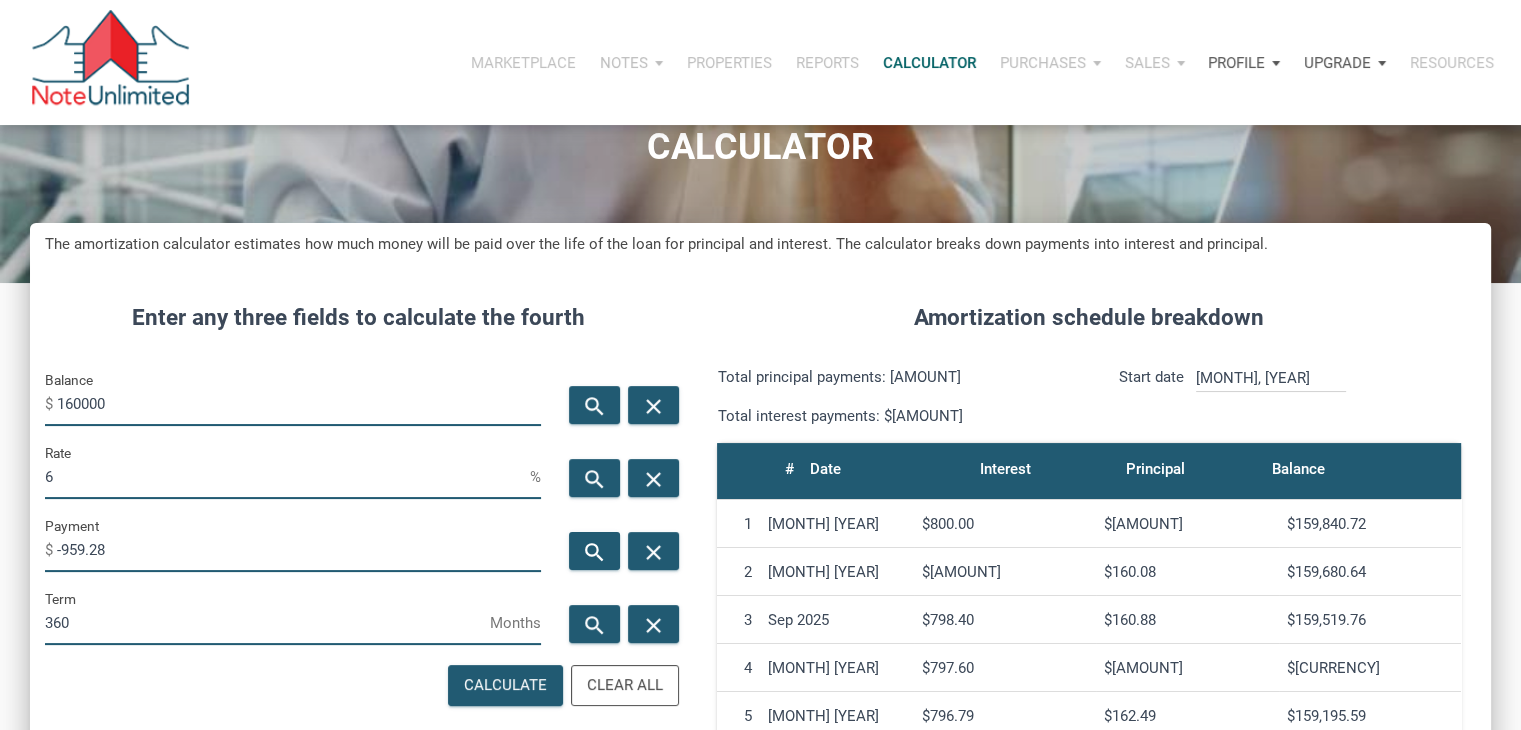 click on "6" at bounding box center (287, 476) 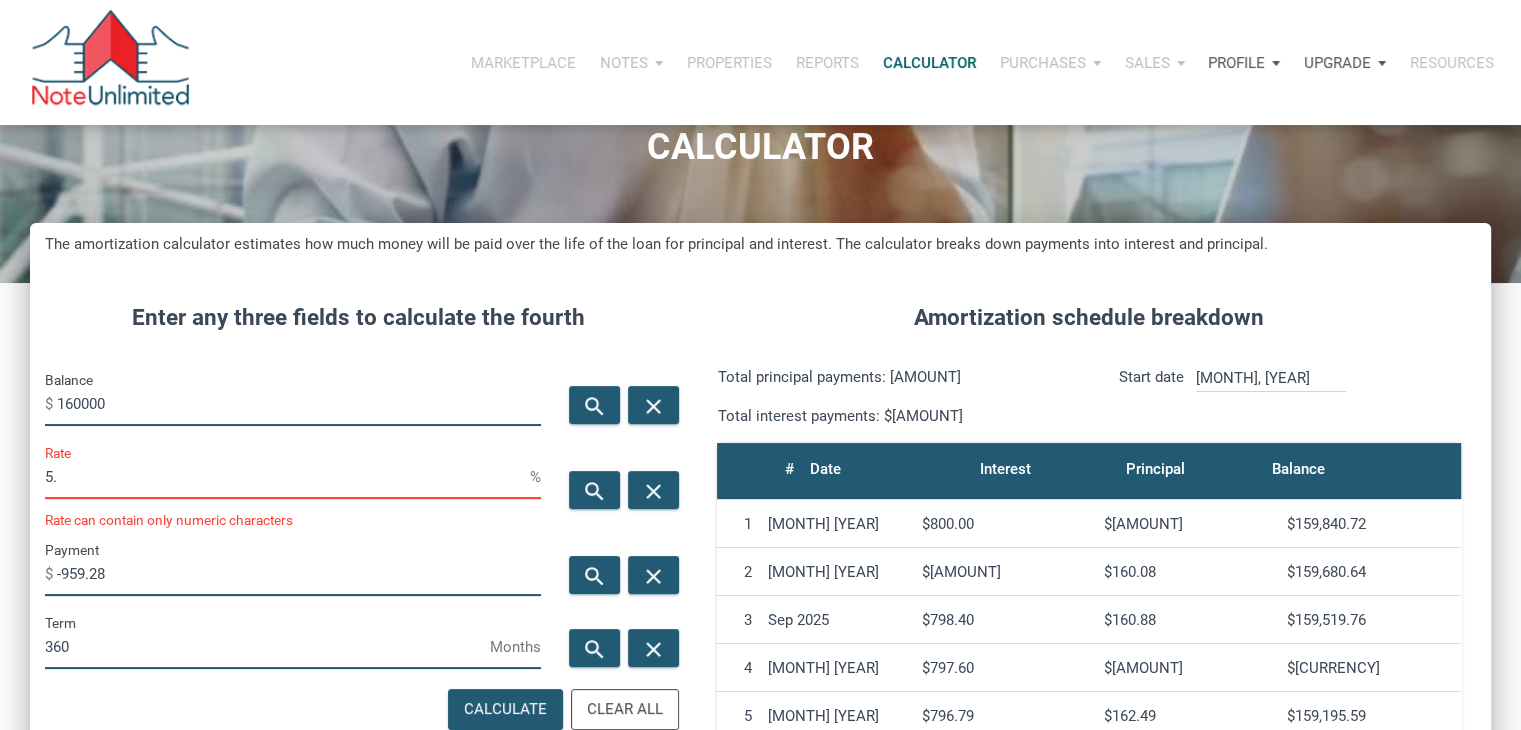 scroll, scrollTop: 998985, scrollLeft: 998539, axis: both 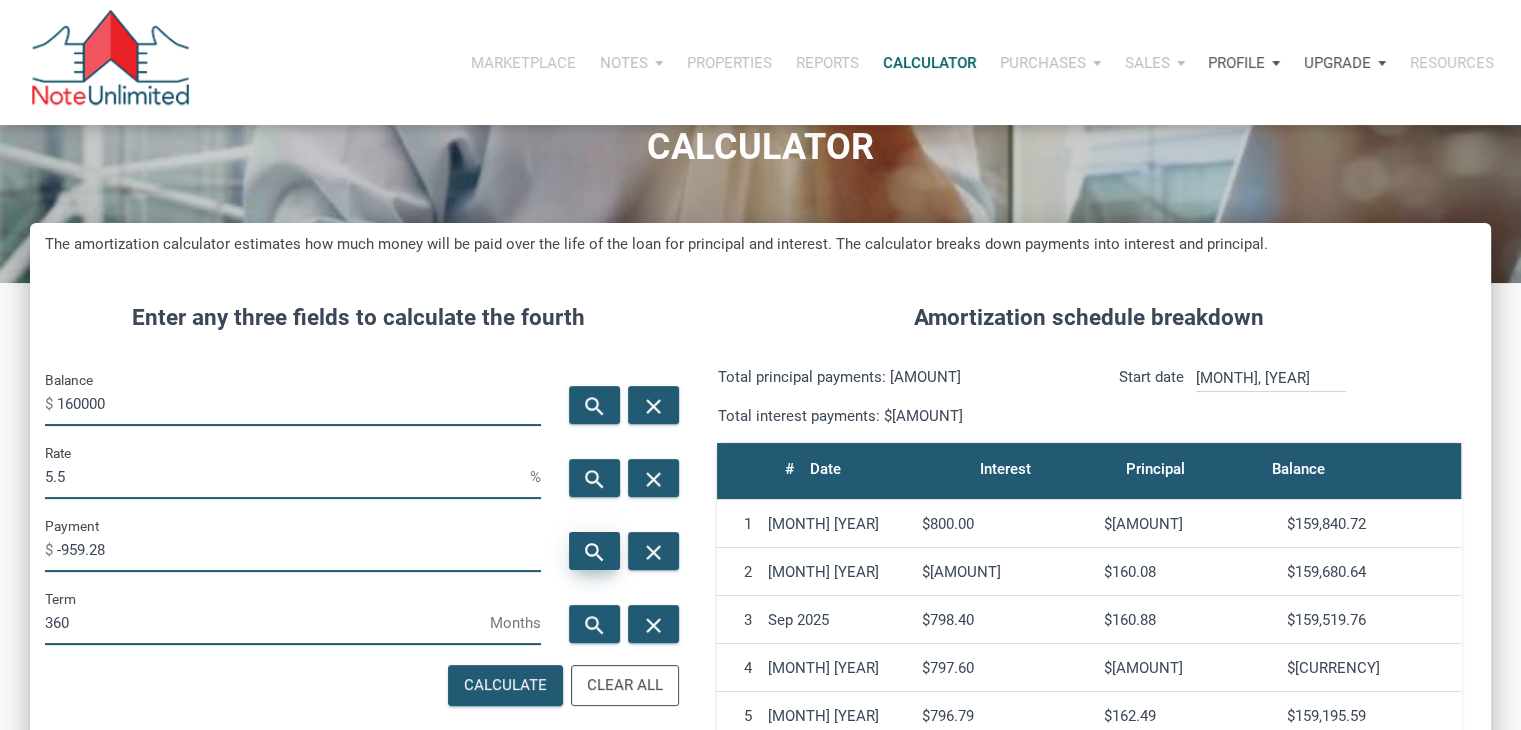 type on "5.5" 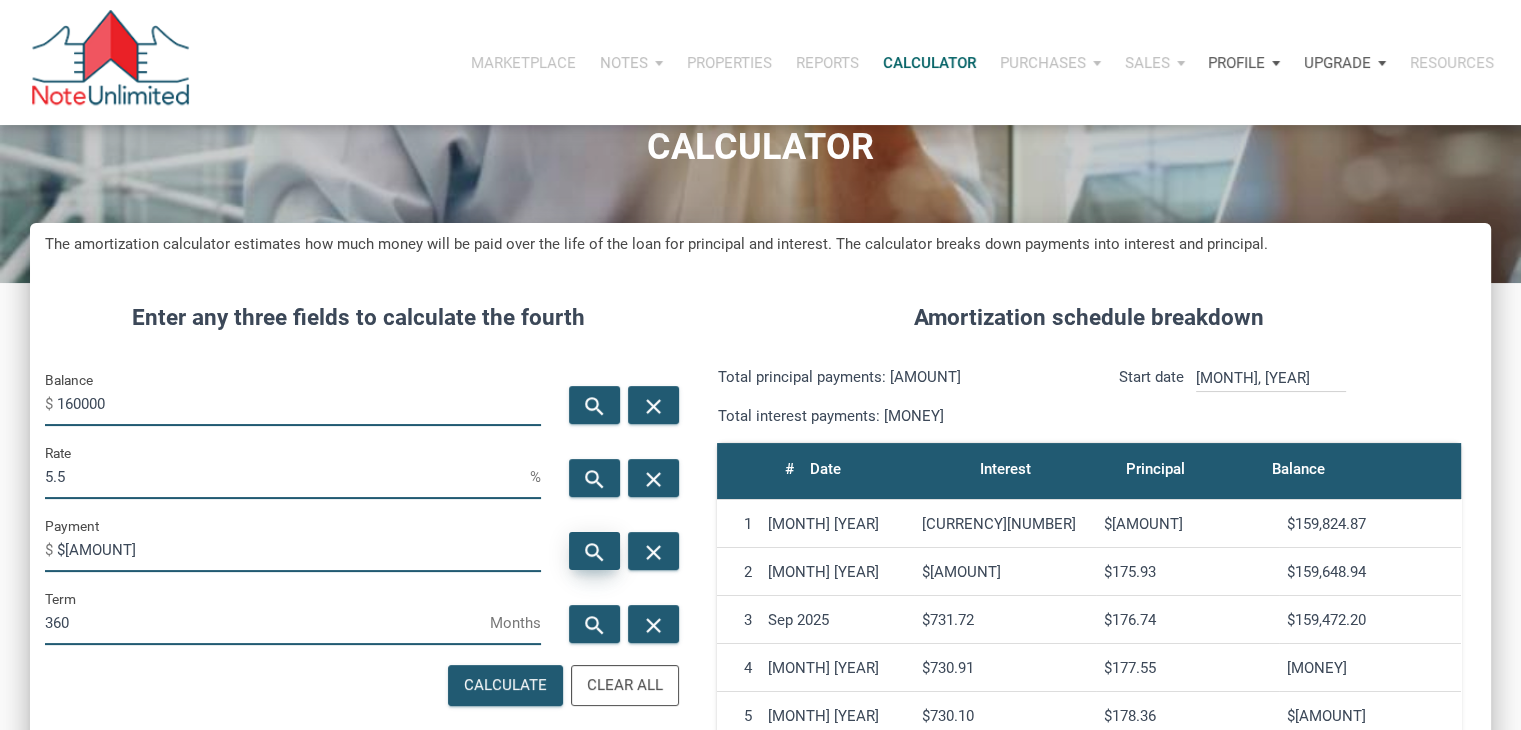 scroll, scrollTop: 999009, scrollLeft: 998539, axis: both 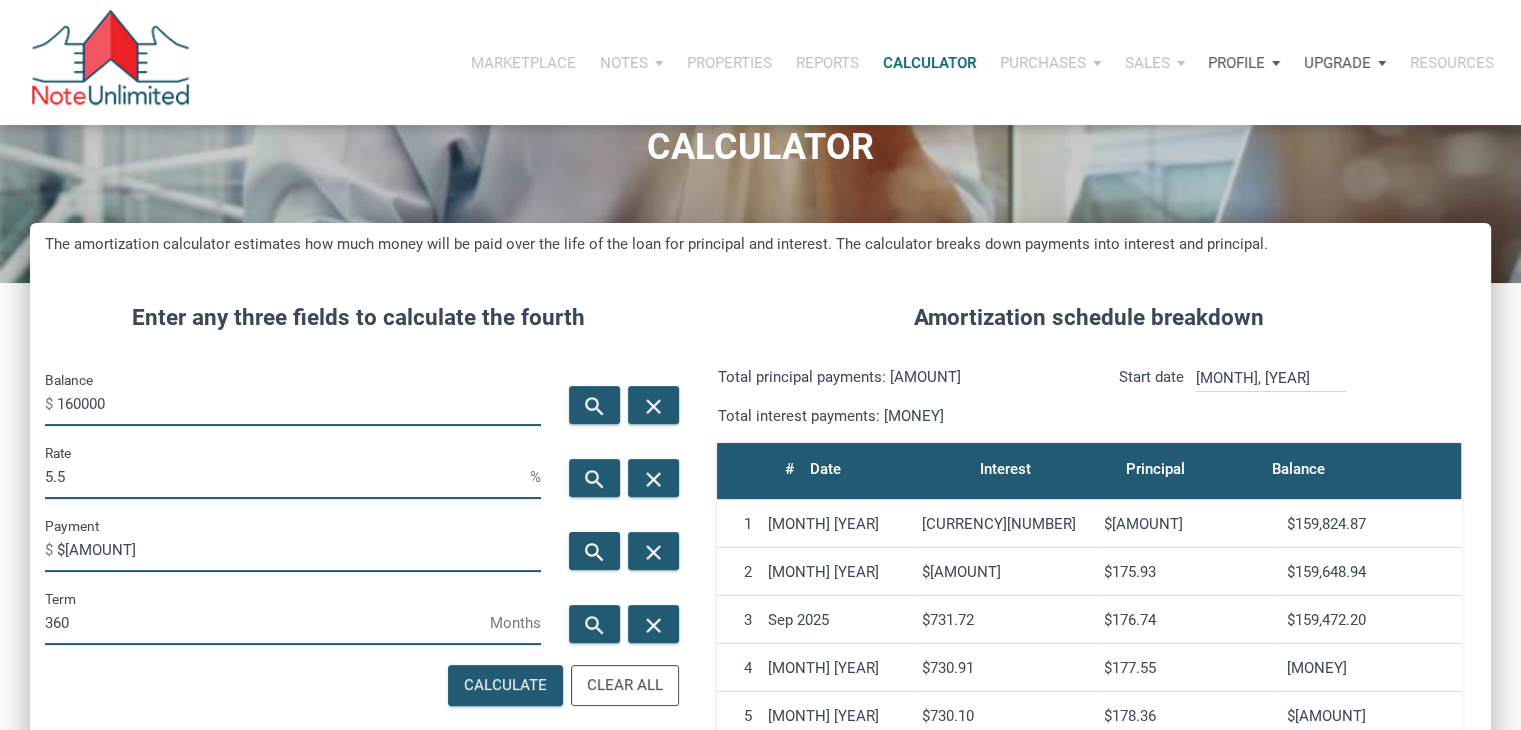 click on "5.5" at bounding box center [287, 476] 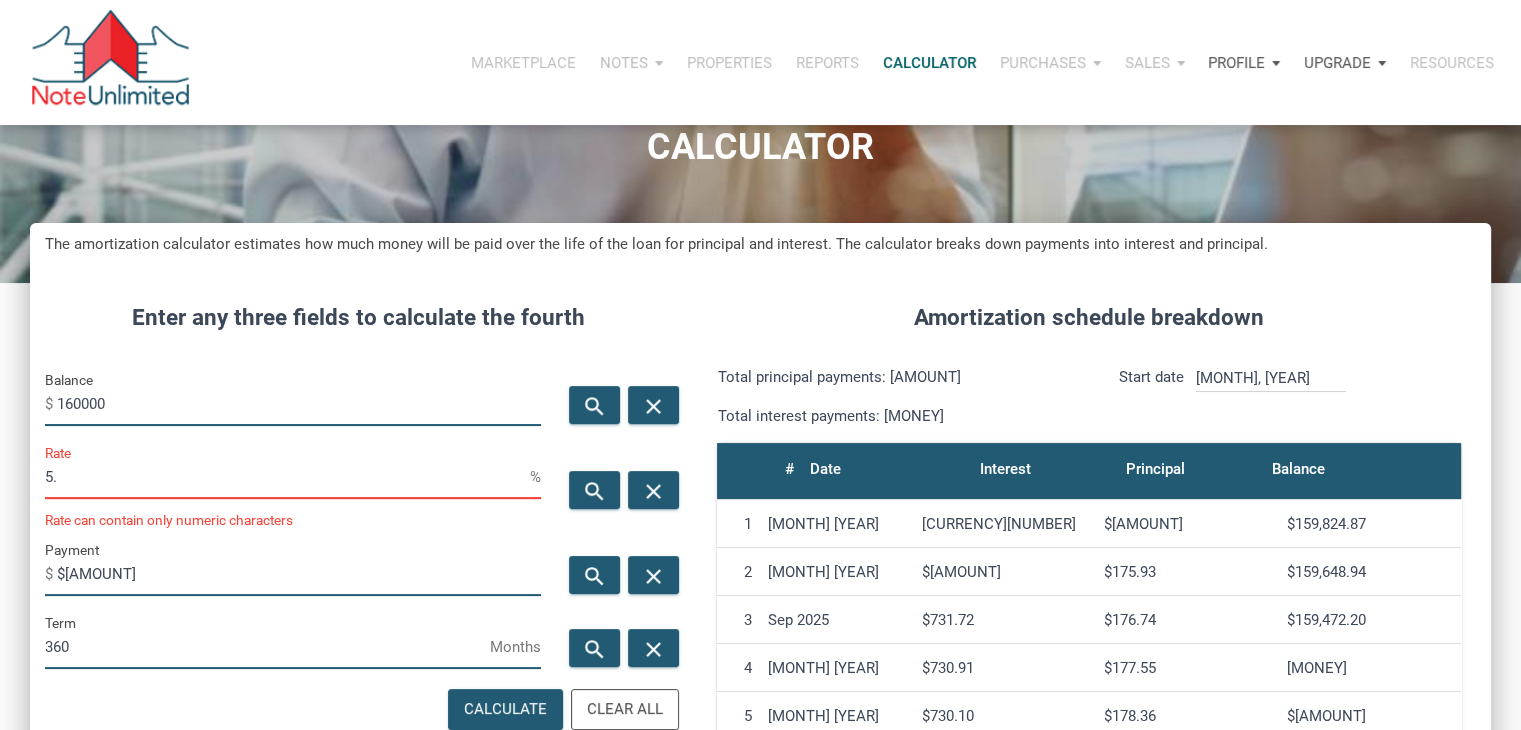 scroll, scrollTop: 998985, scrollLeft: 998539, axis: both 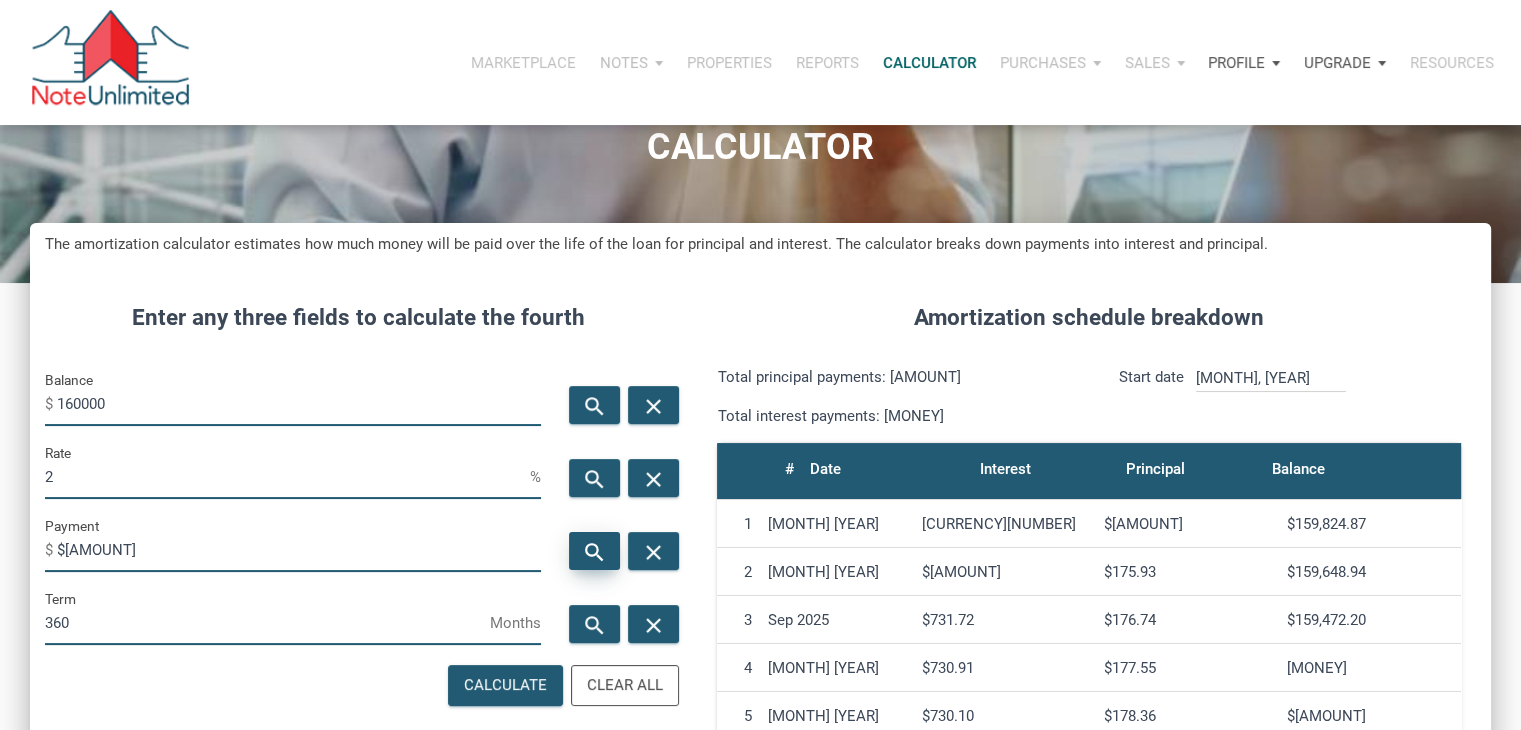 type on "2" 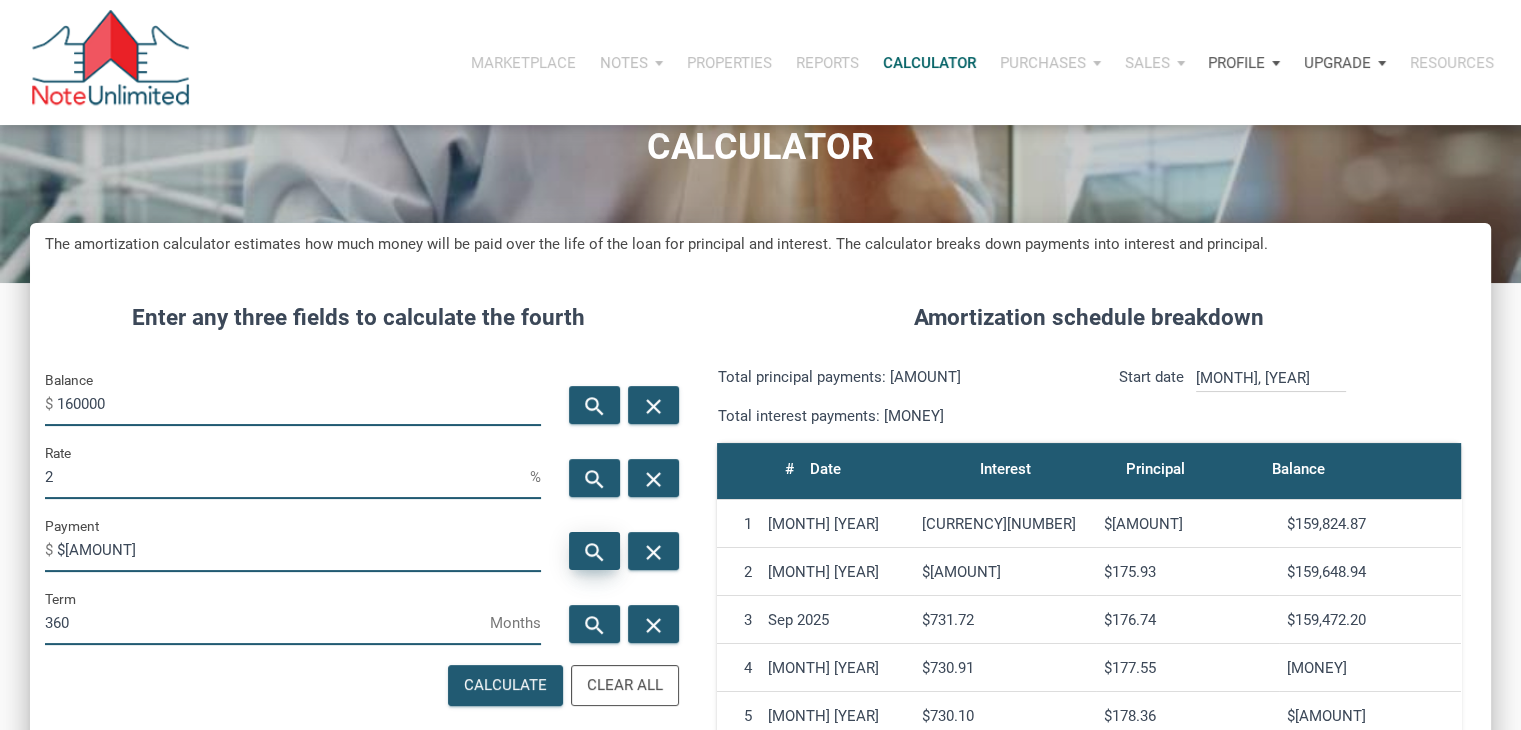 click on "search" at bounding box center [595, 552] 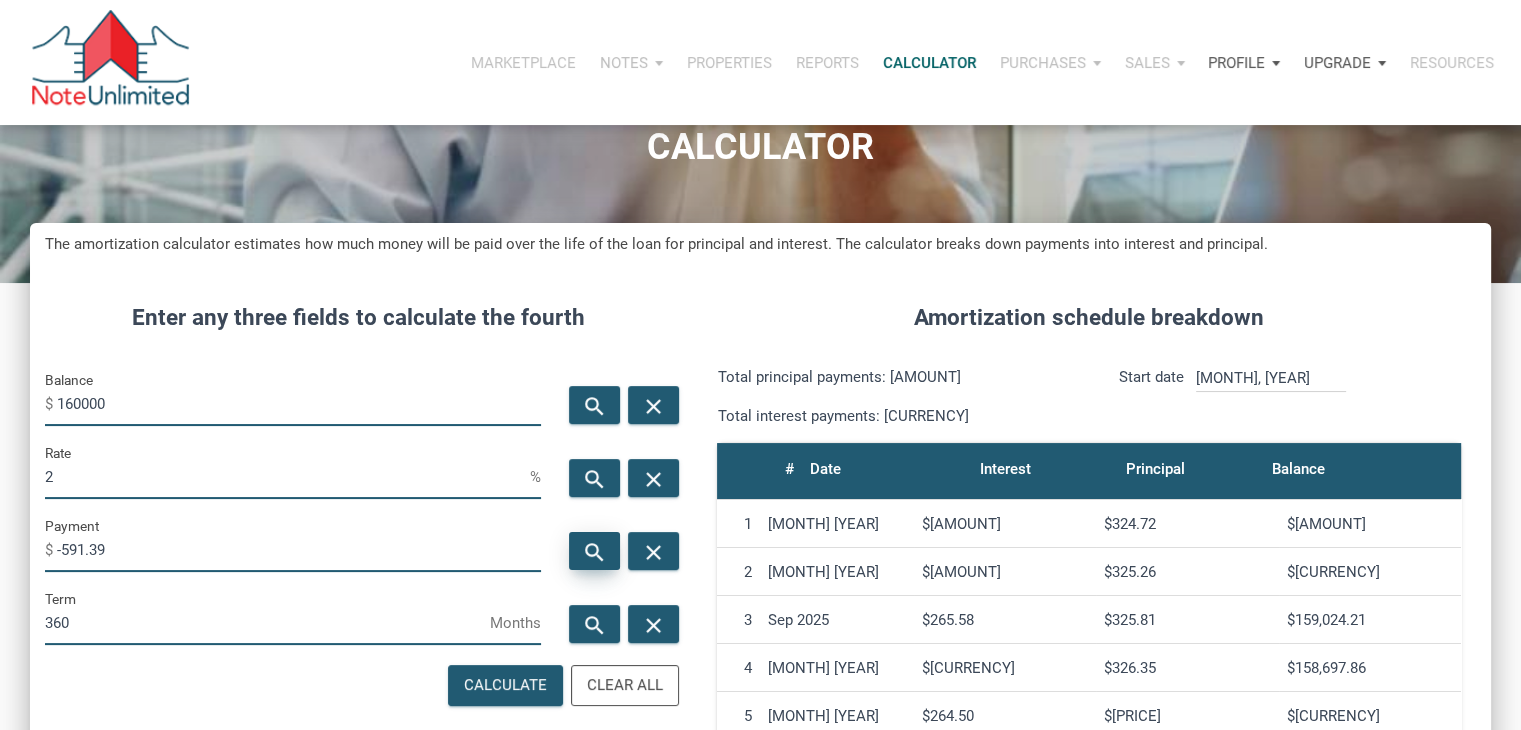 scroll, scrollTop: 999009, scrollLeft: 998539, axis: both 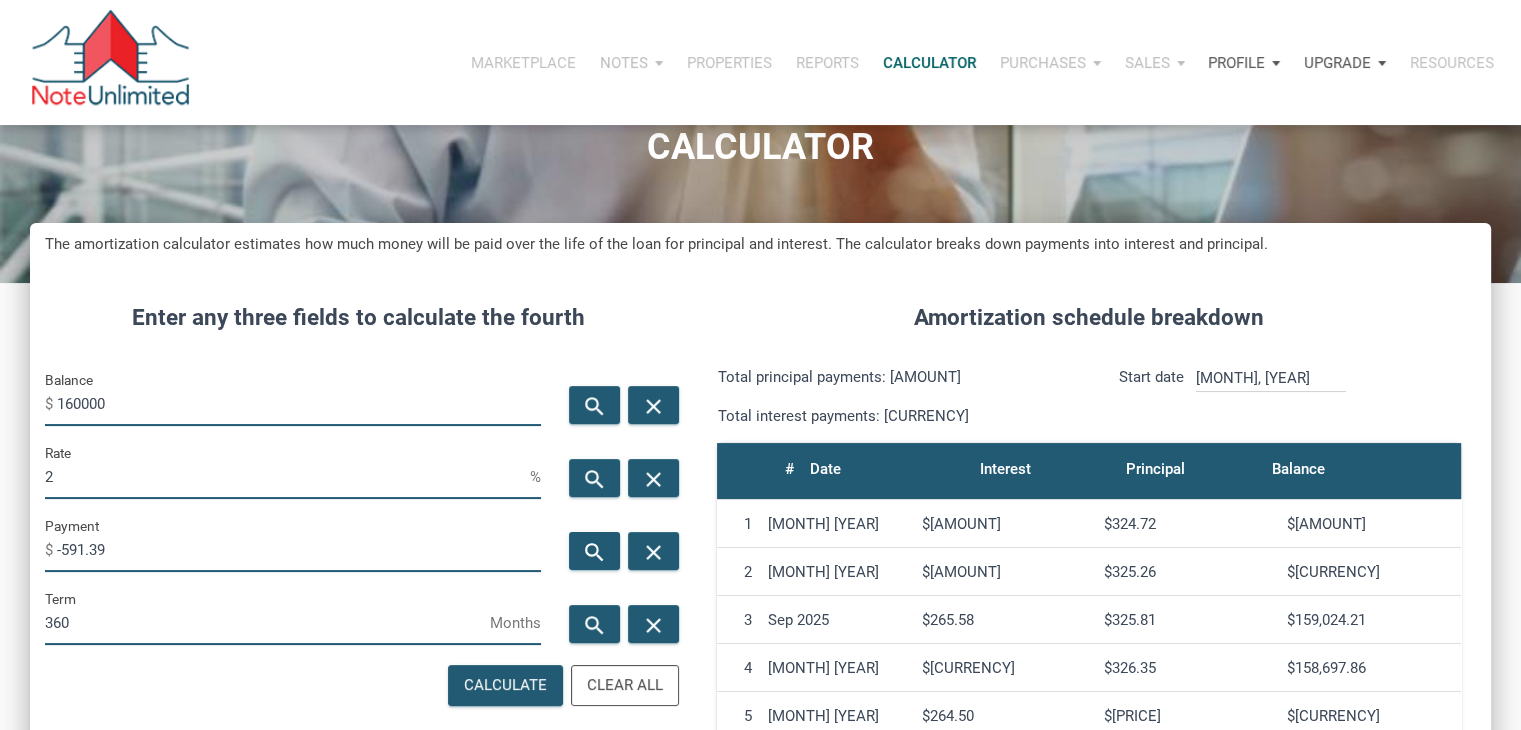 click on "2" at bounding box center [287, 476] 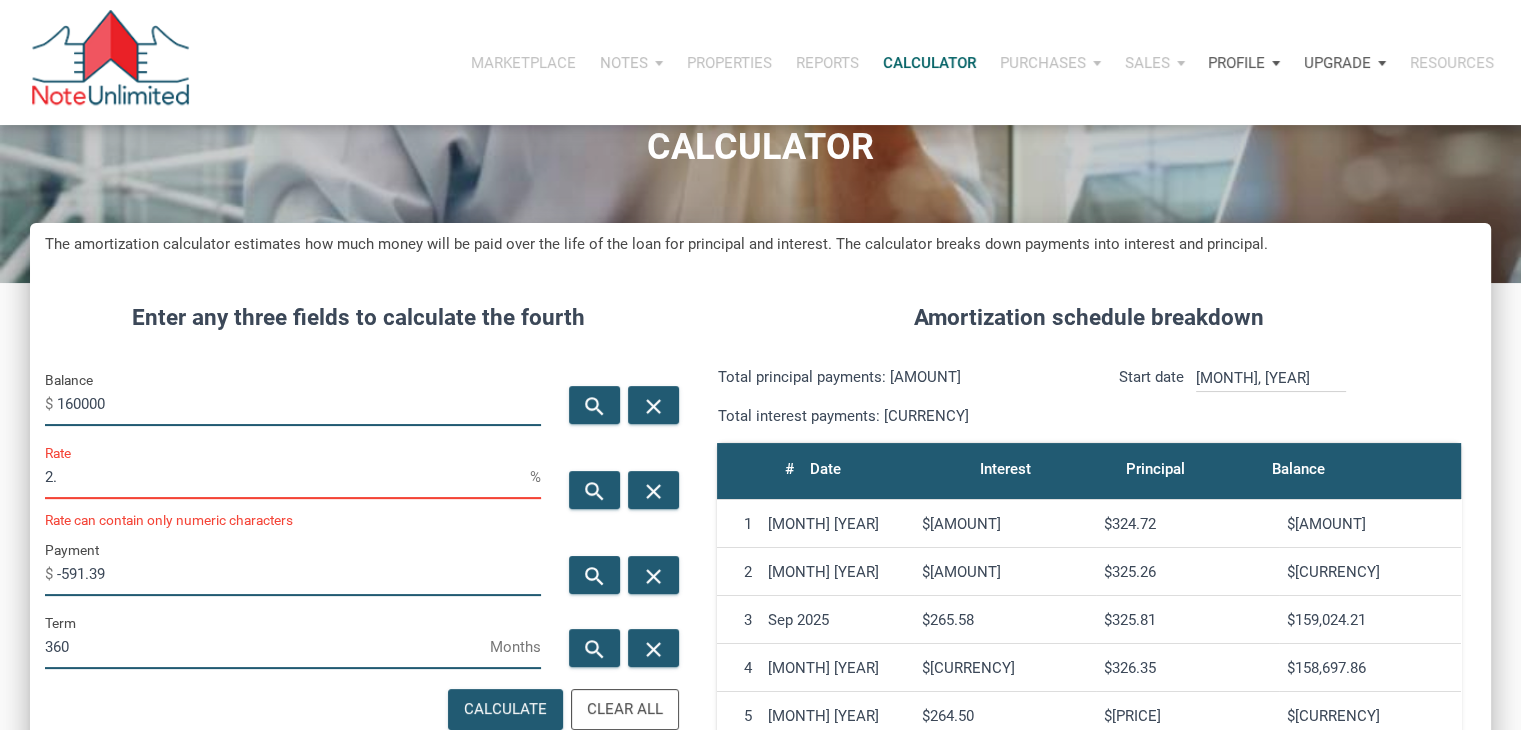 scroll, scrollTop: 998985, scrollLeft: 998539, axis: both 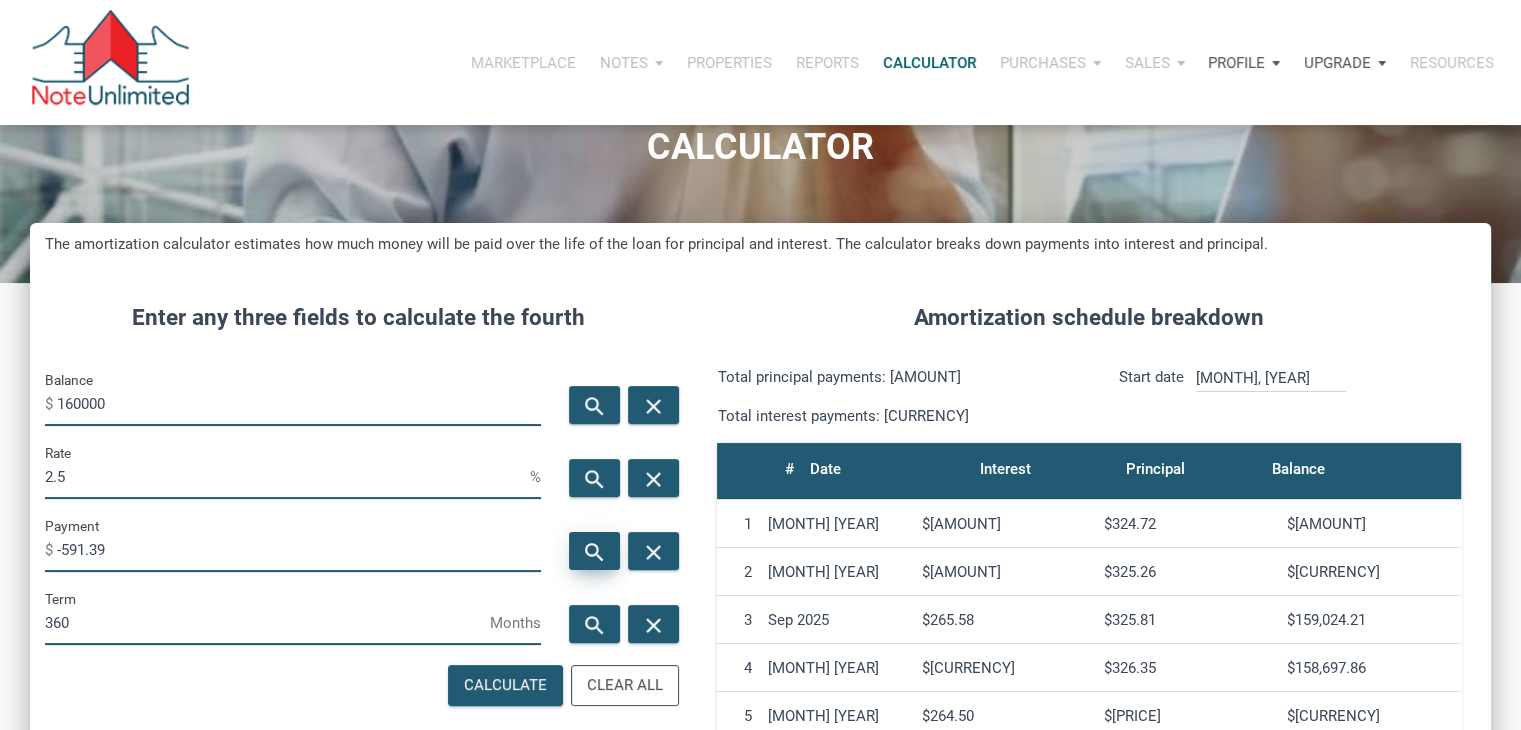 type on "2.5" 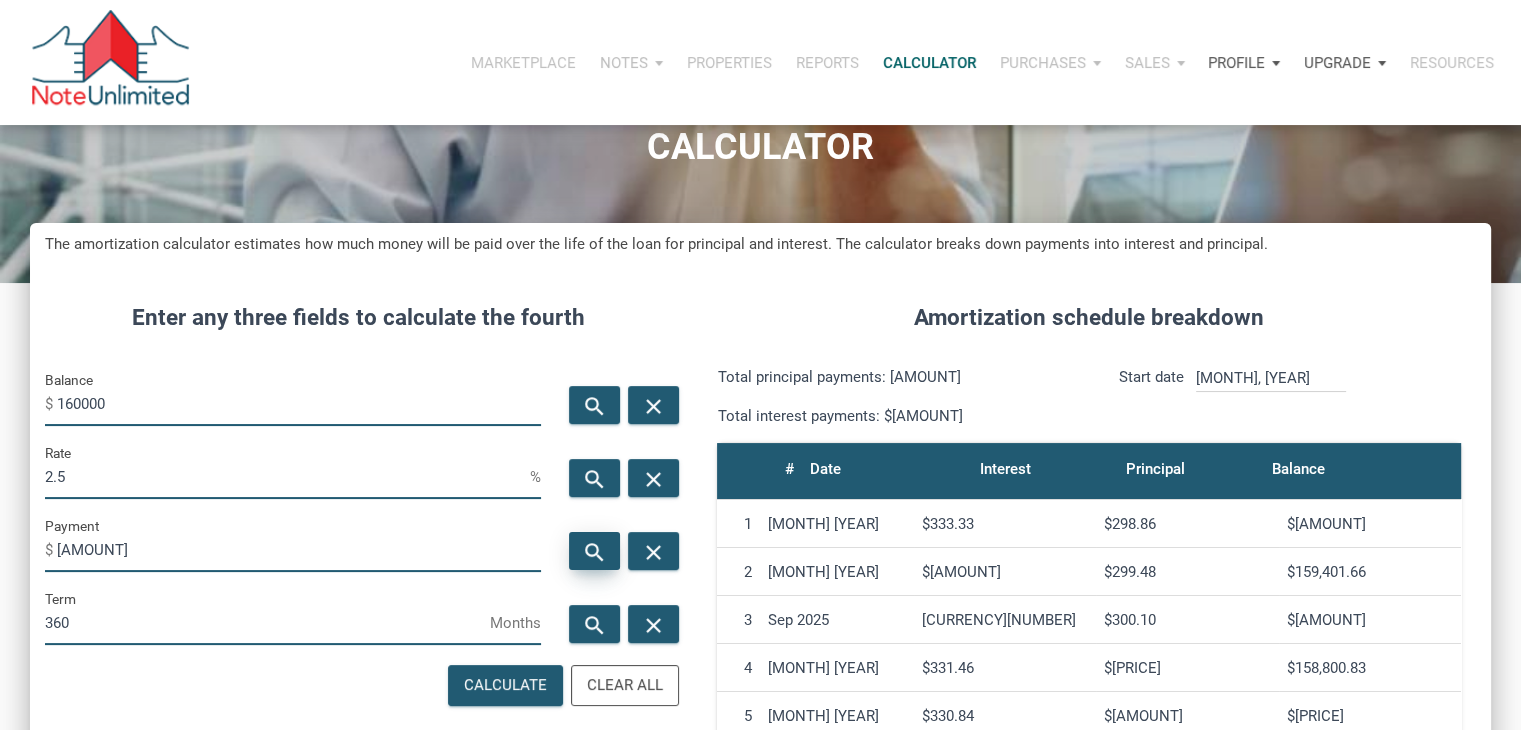 scroll, scrollTop: 999009, scrollLeft: 998539, axis: both 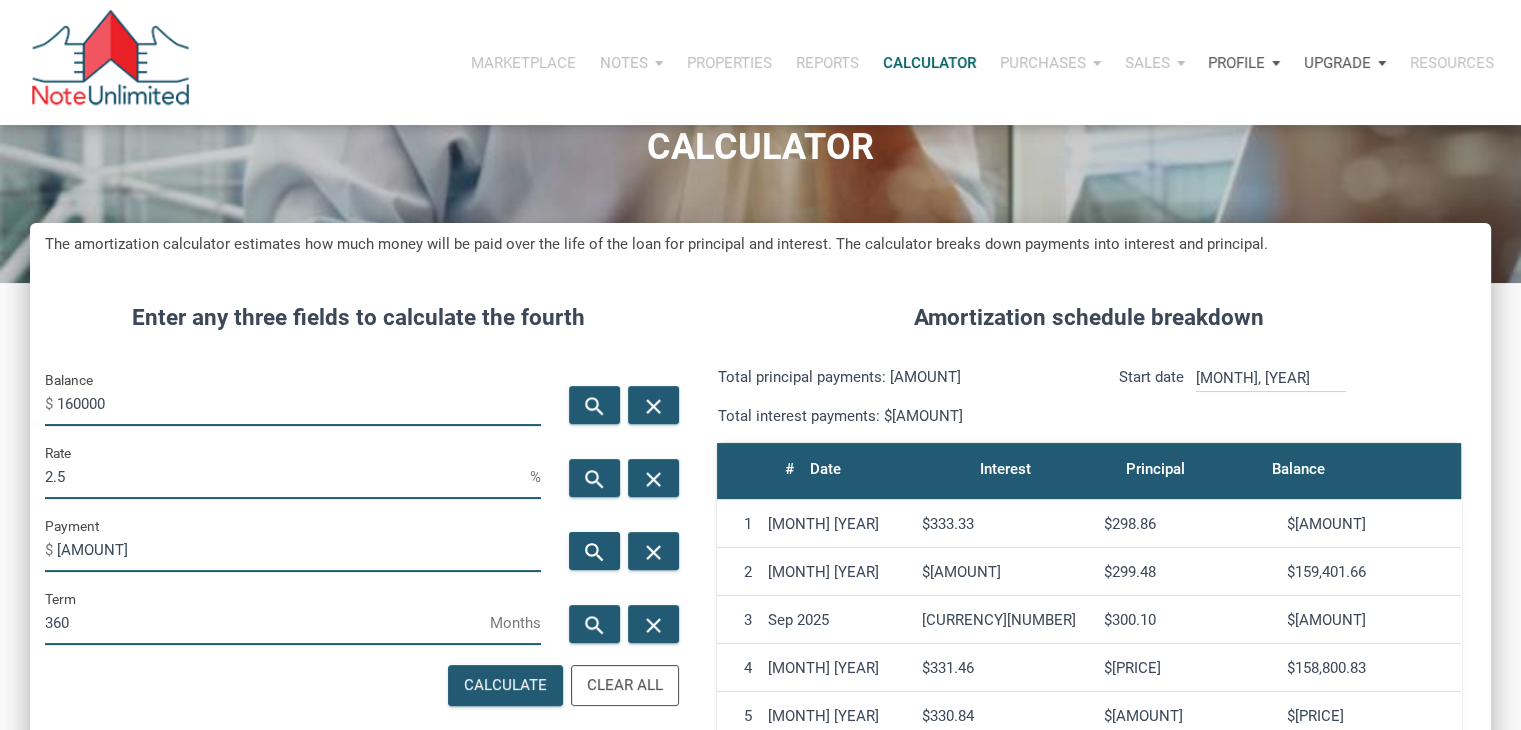 click on "2.5" at bounding box center [287, 476] 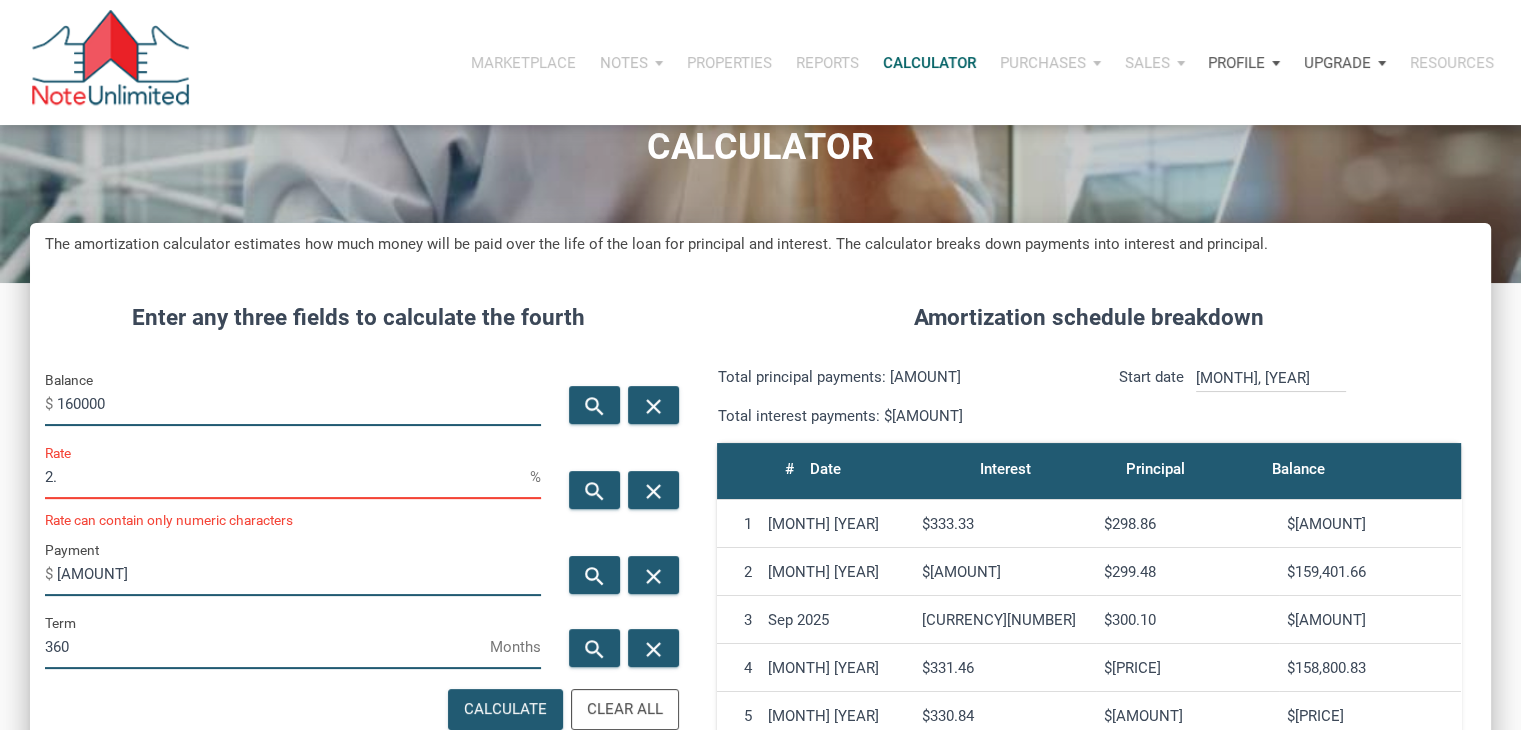 scroll, scrollTop: 998985, scrollLeft: 998539, axis: both 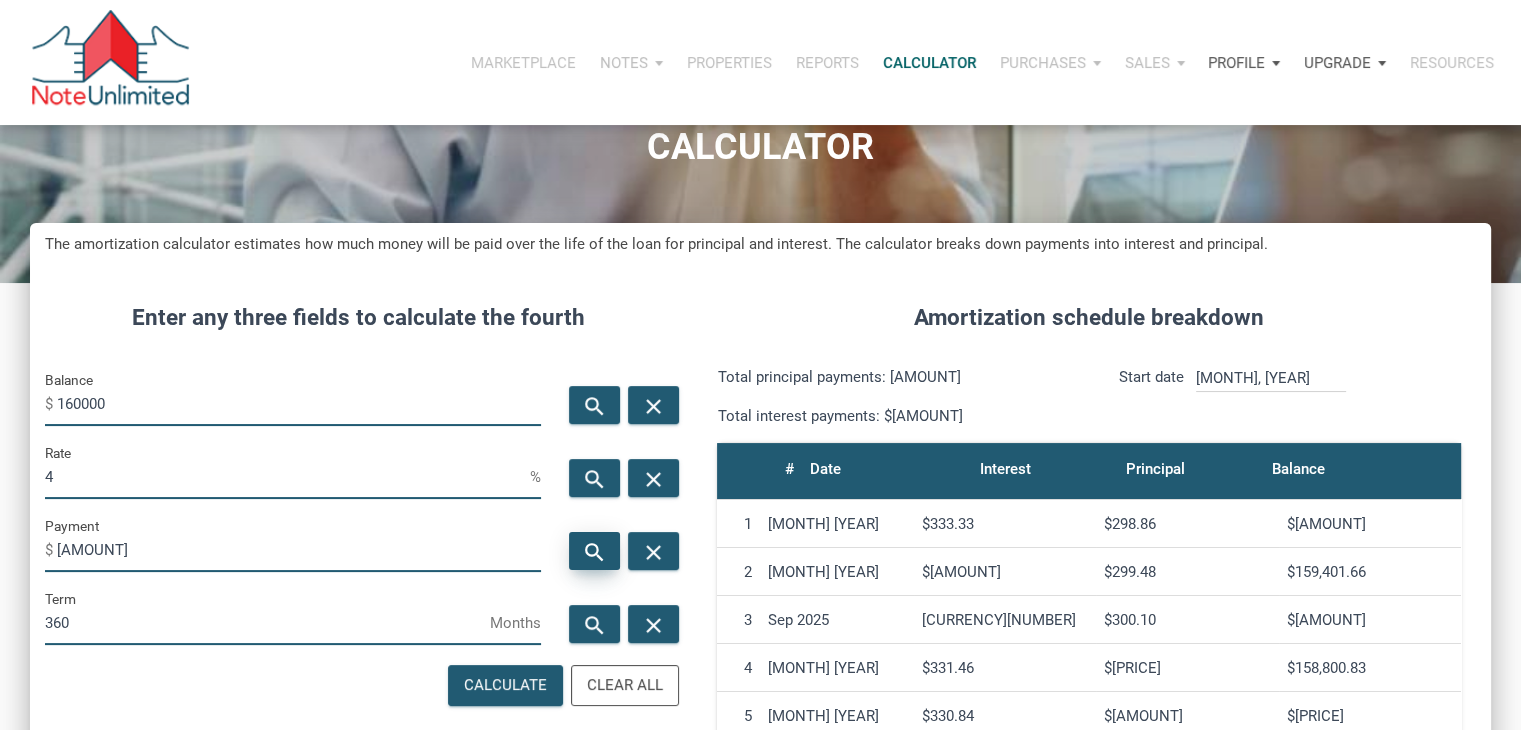 type on "4" 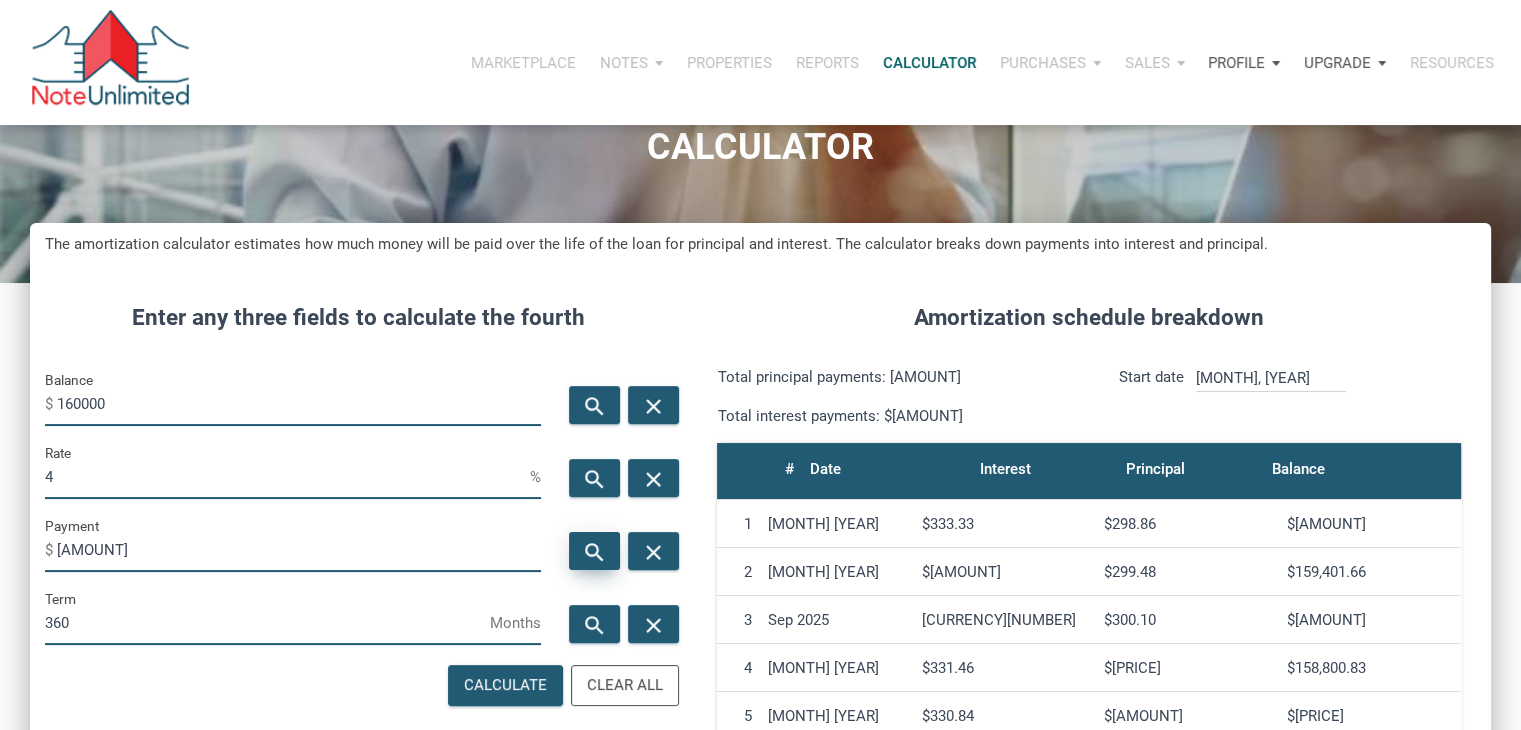 click on "search" at bounding box center (595, 552) 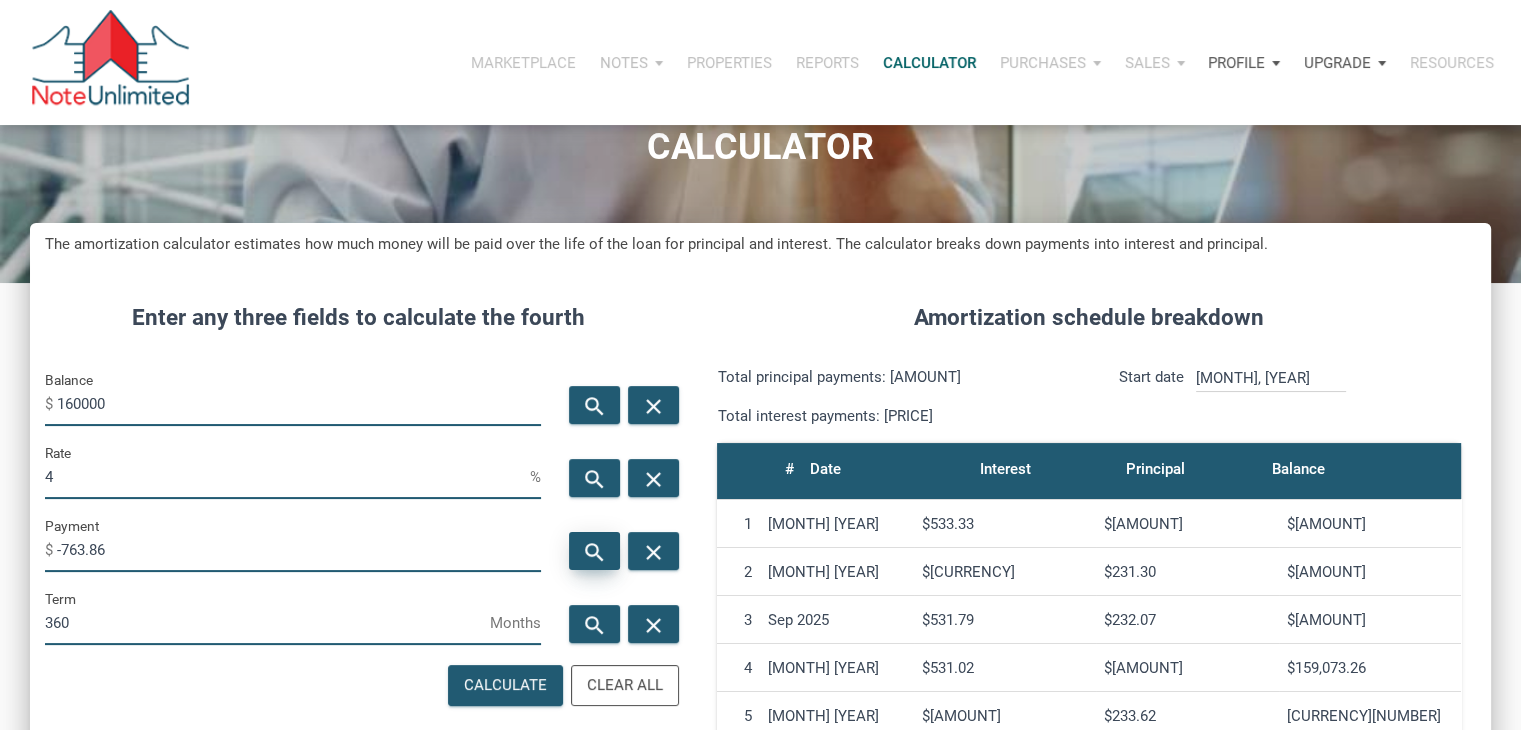 scroll, scrollTop: 999009, scrollLeft: 998539, axis: both 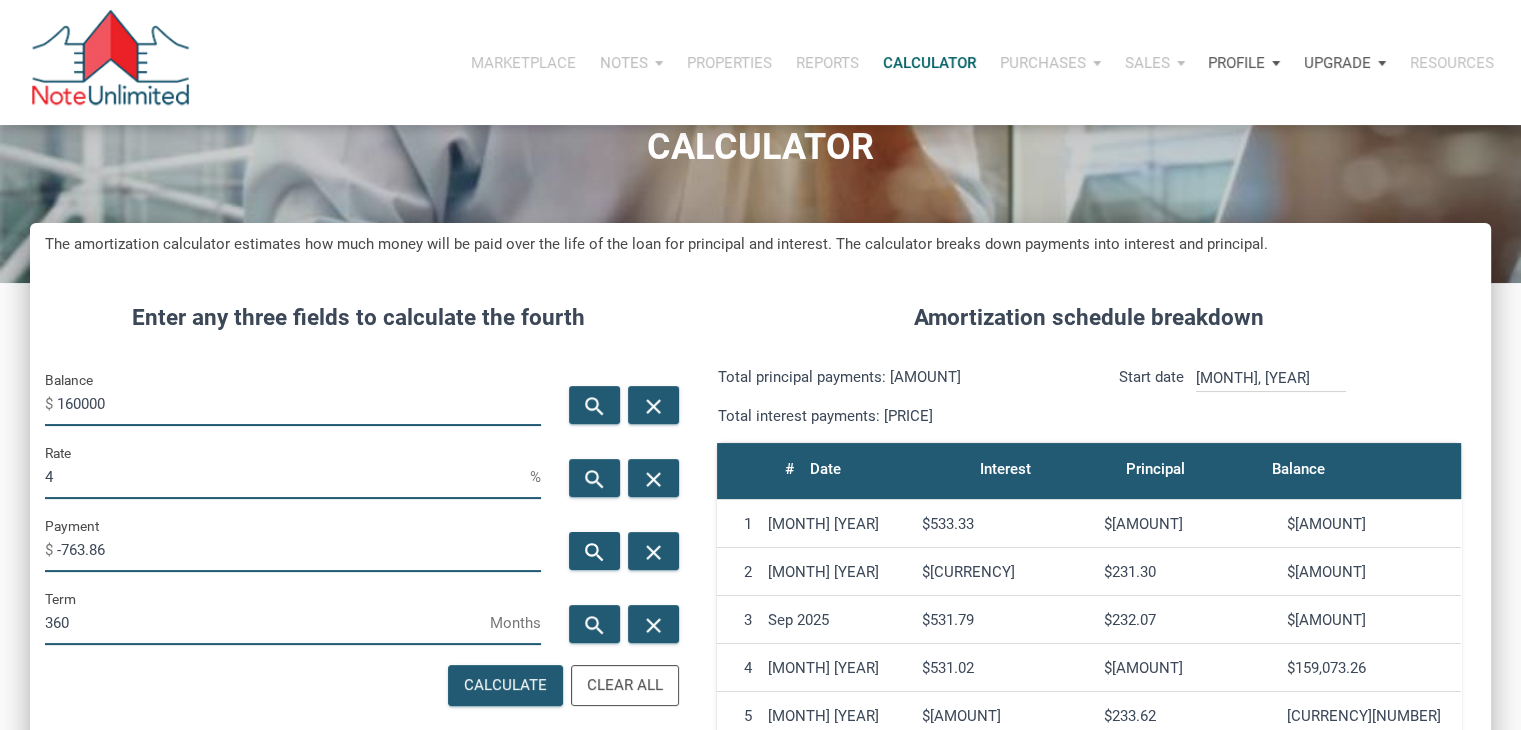 click on "160000" at bounding box center (299, 403) 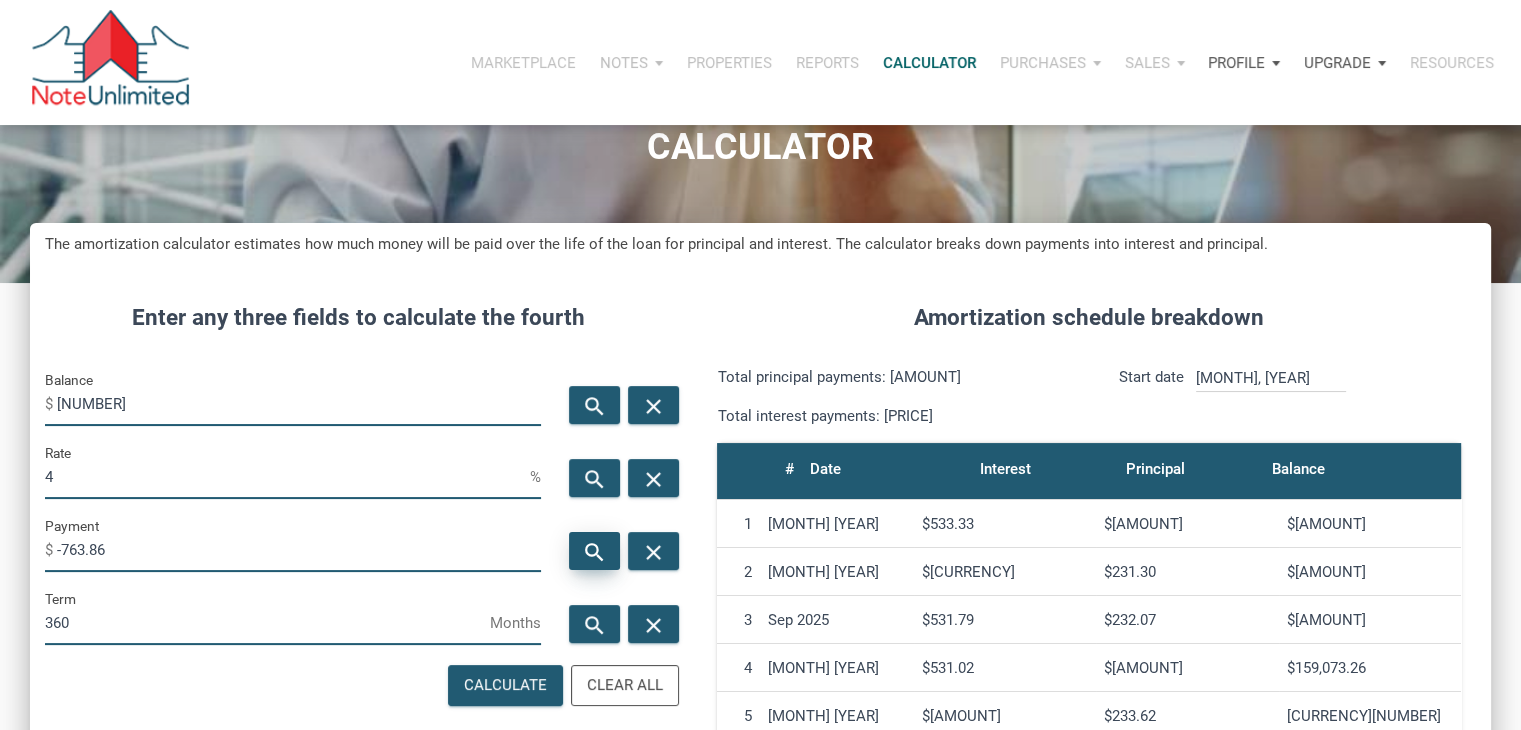 type on "[NUMBER]" 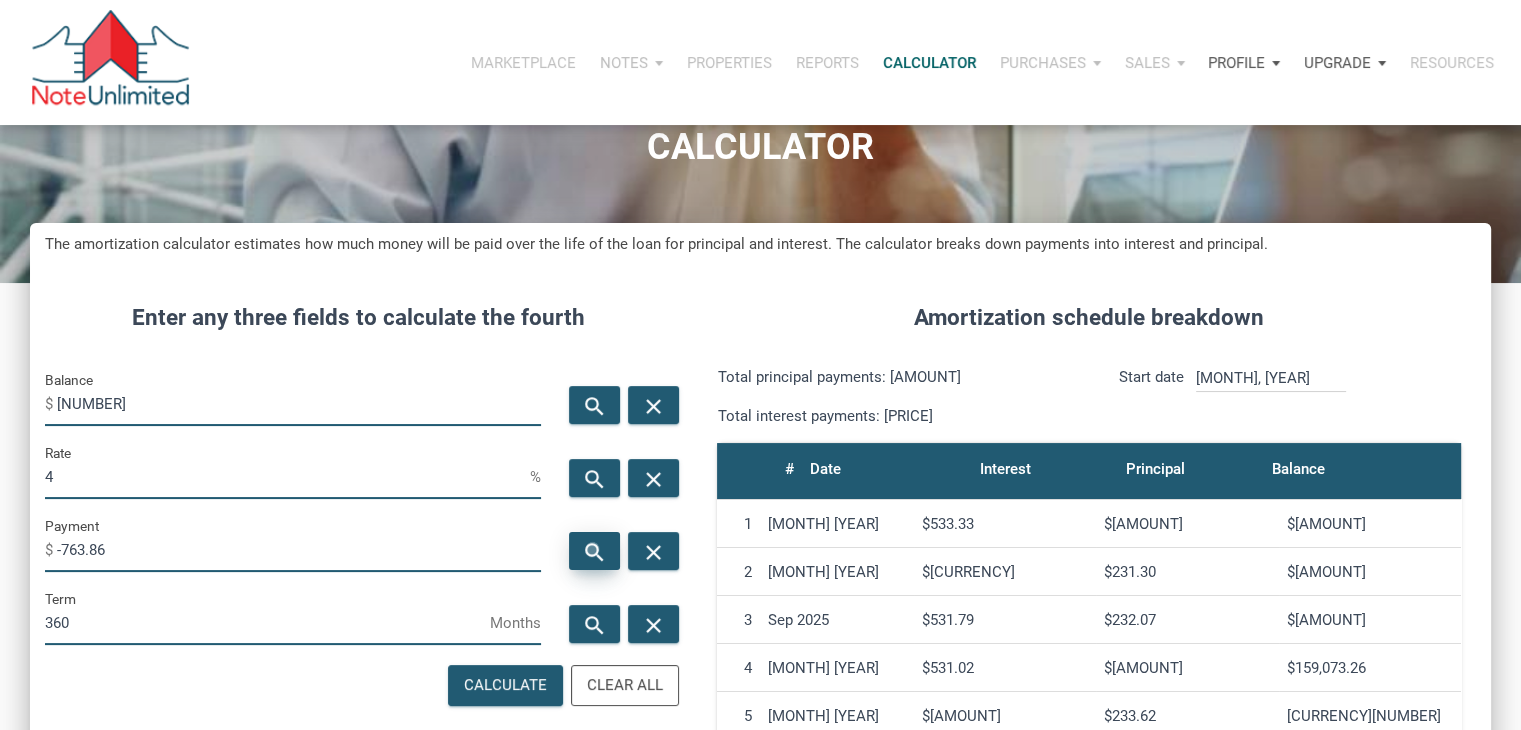 click on "search" at bounding box center [595, 552] 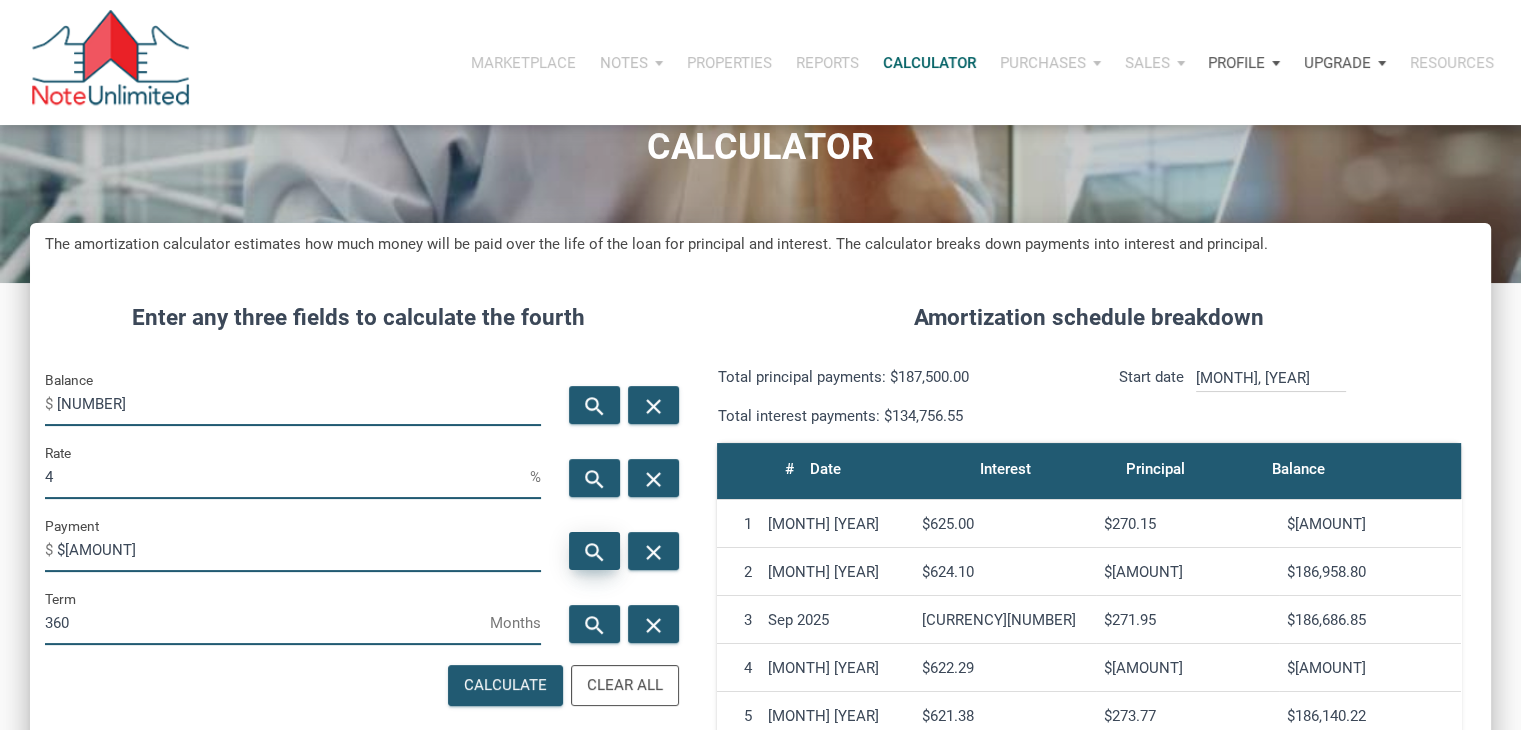 scroll, scrollTop: 999009, scrollLeft: 998539, axis: both 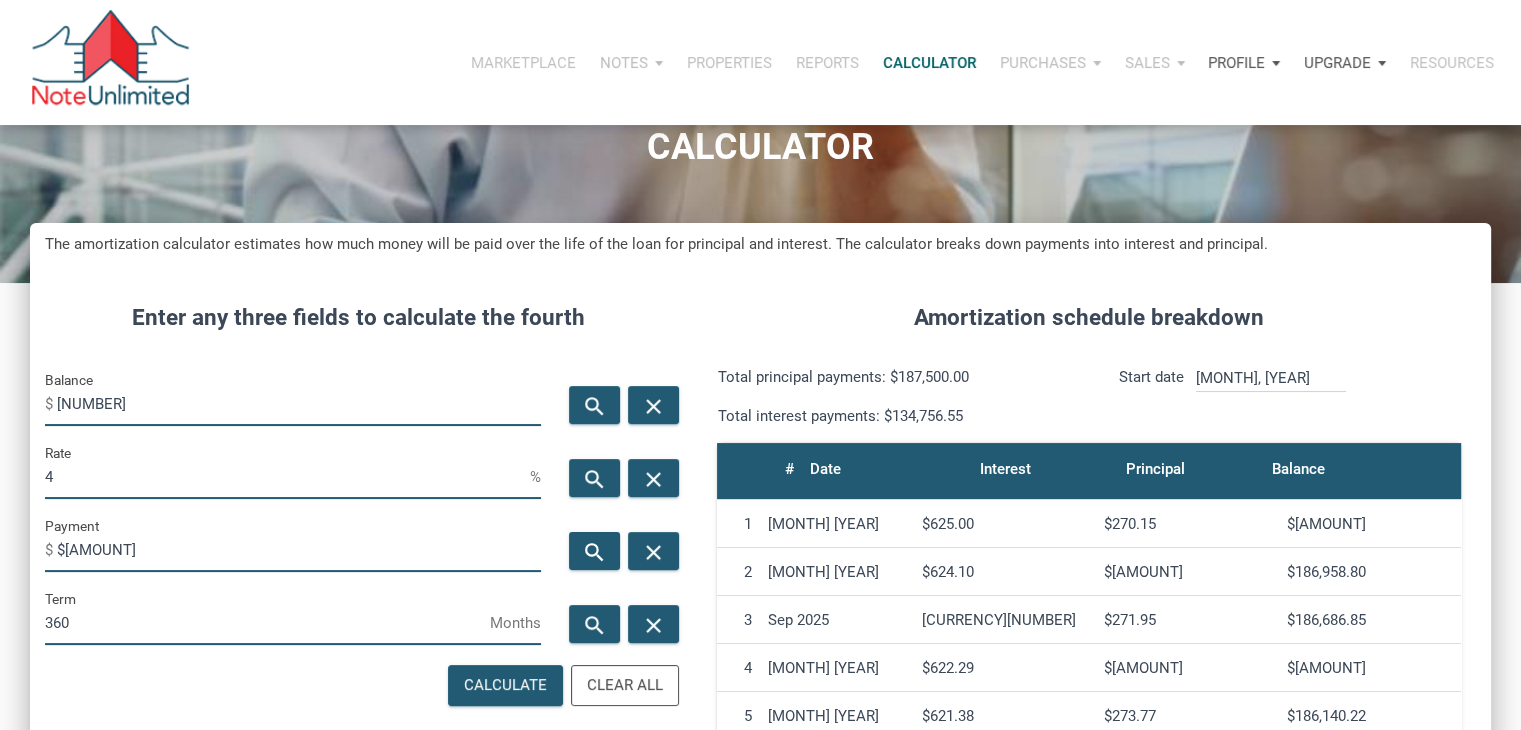 click on "4" at bounding box center (287, 476) 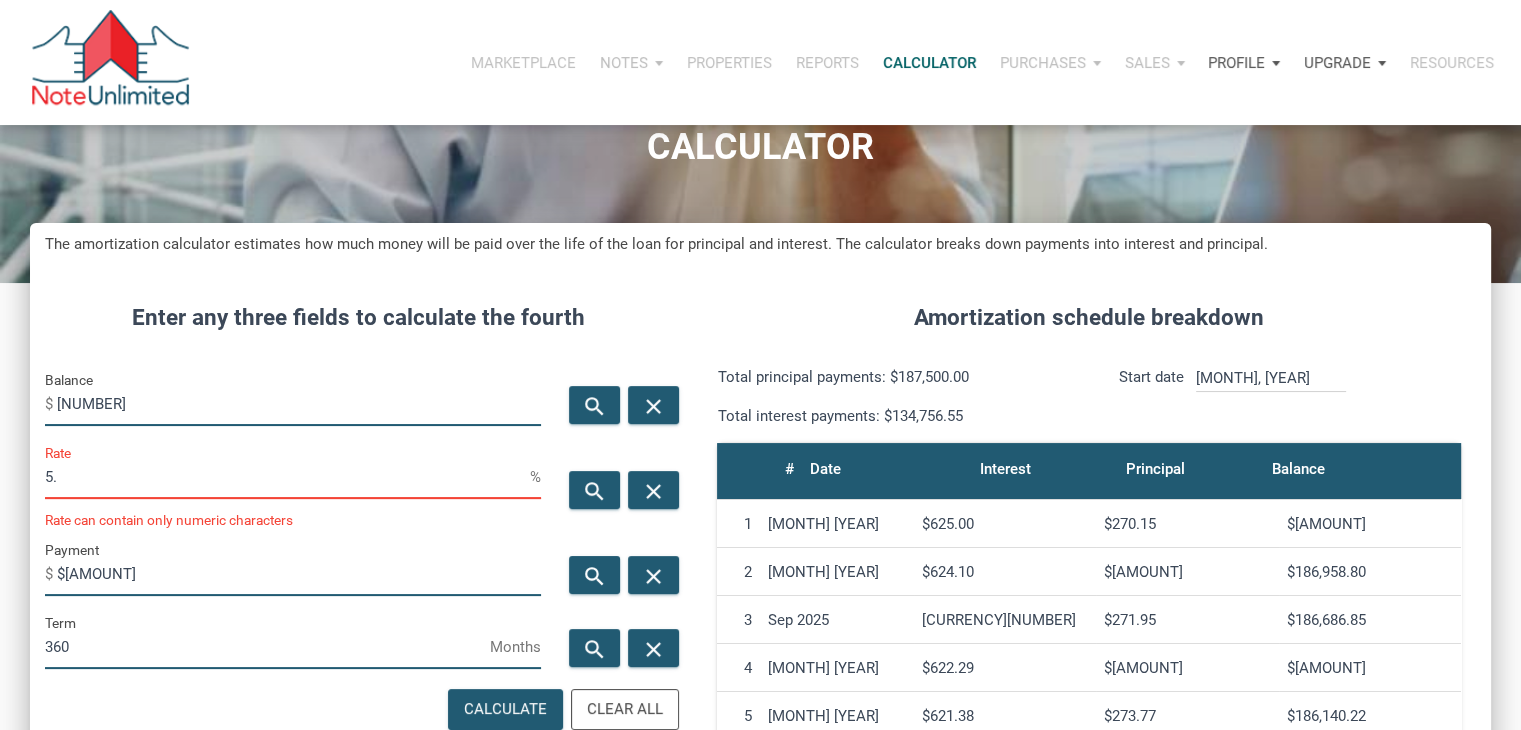 scroll, scrollTop: 998985, scrollLeft: 998539, axis: both 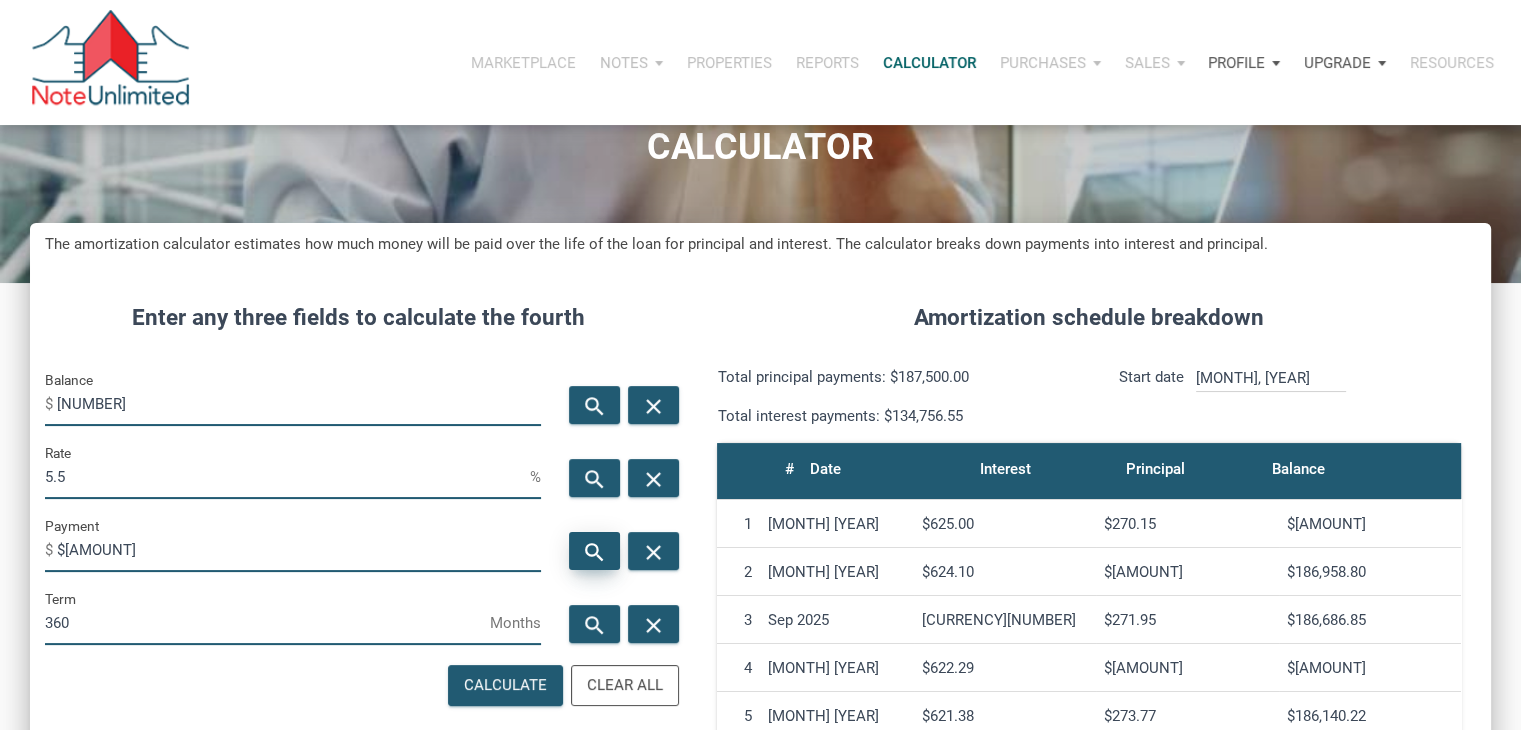 type on "5.5" 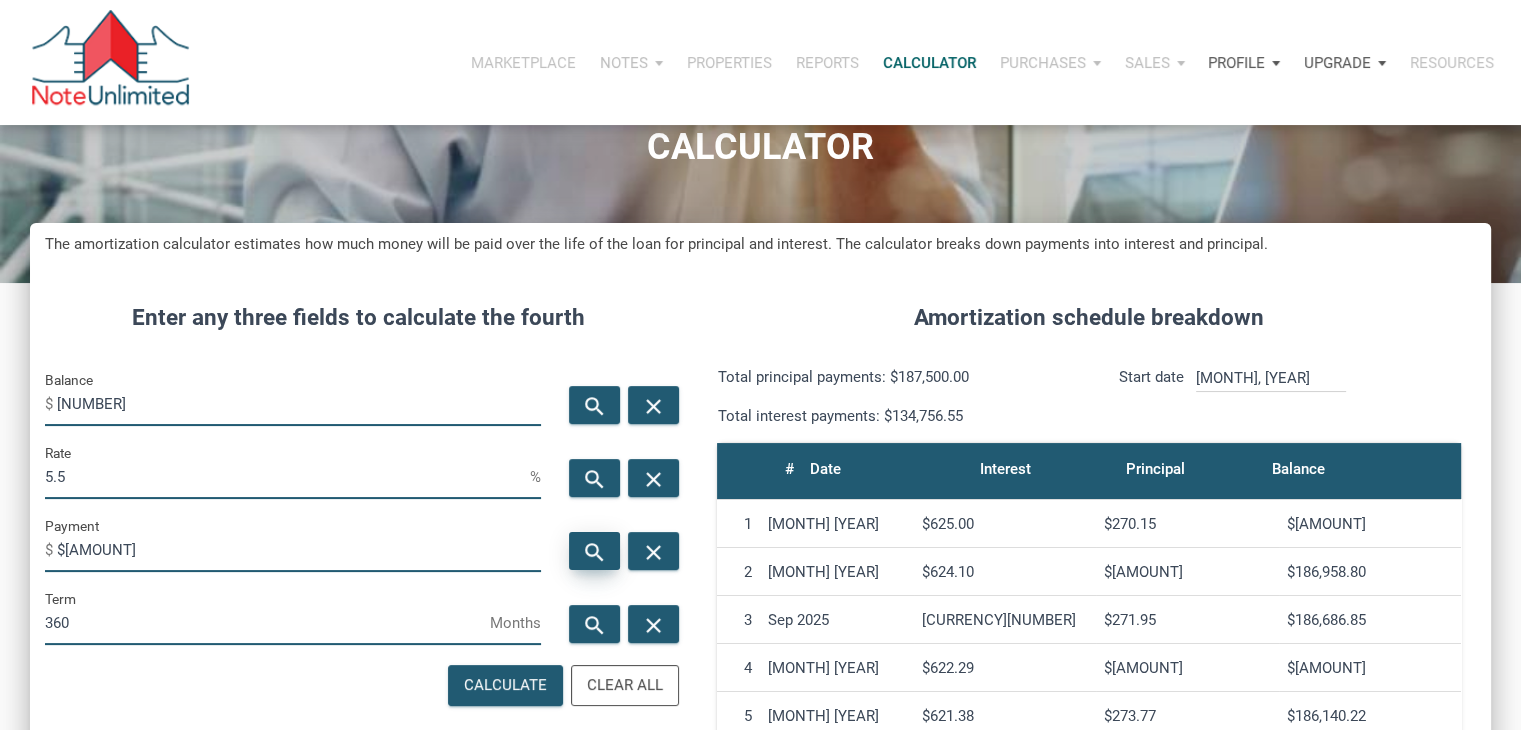 click on "search" at bounding box center [595, 552] 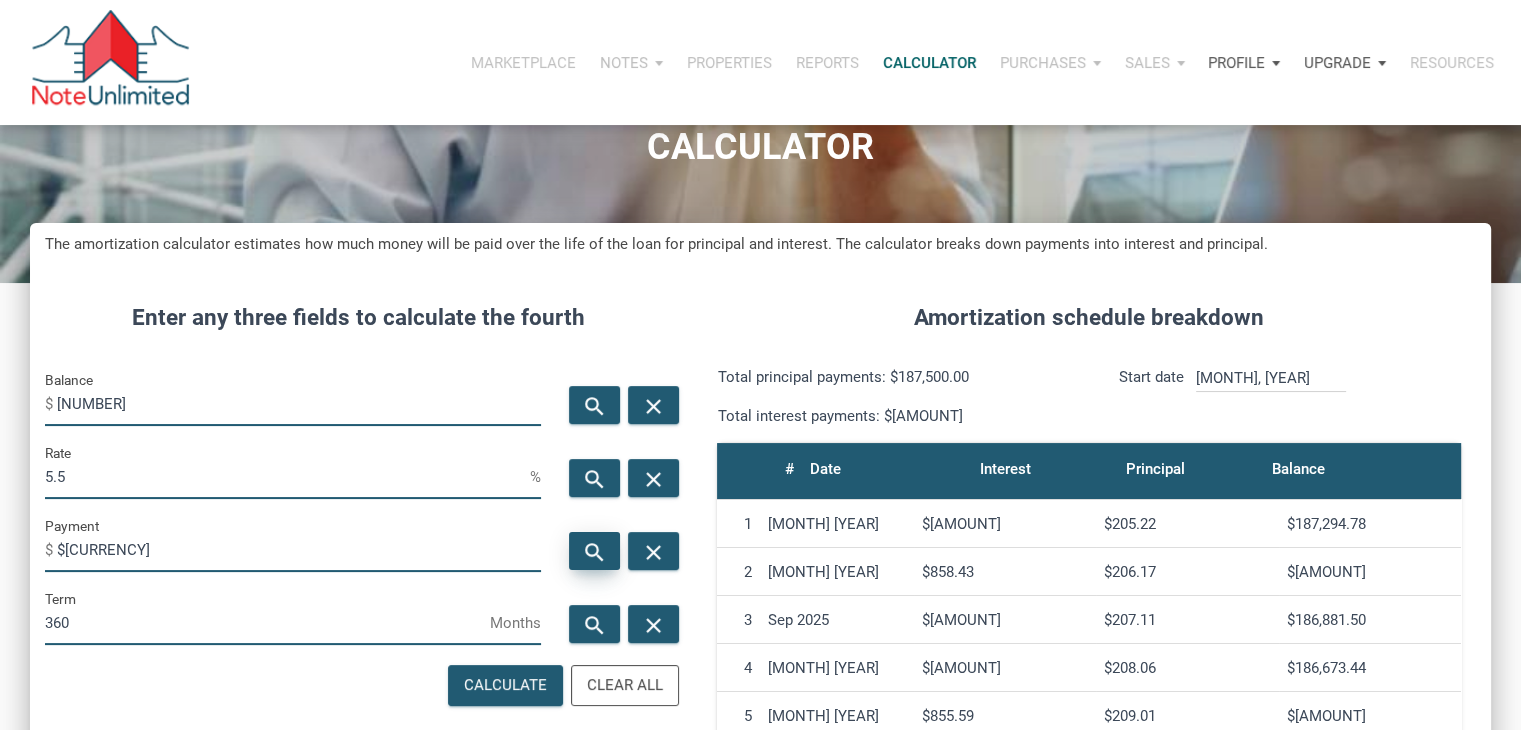 scroll, scrollTop: 999009, scrollLeft: 998539, axis: both 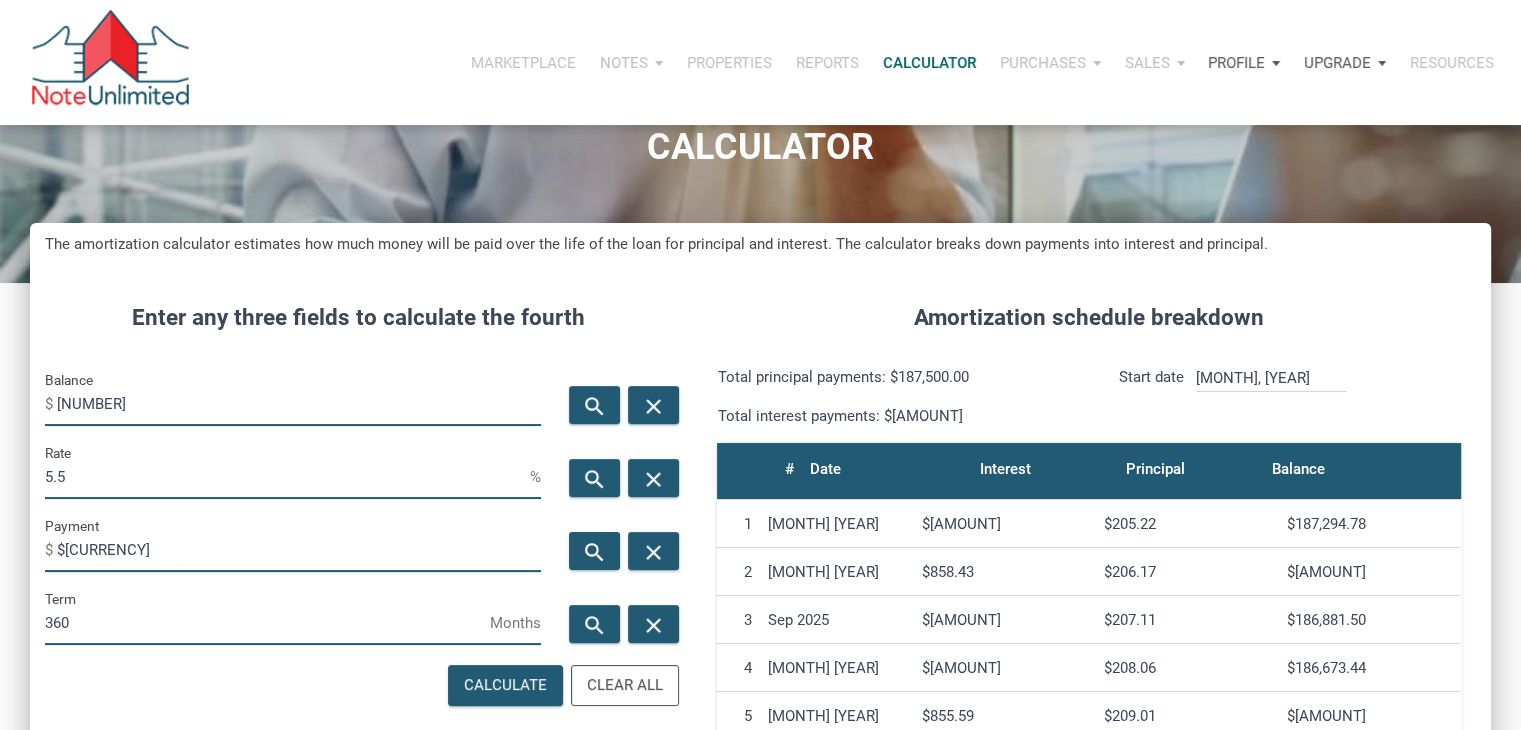 click on "5.5" at bounding box center (287, 476) 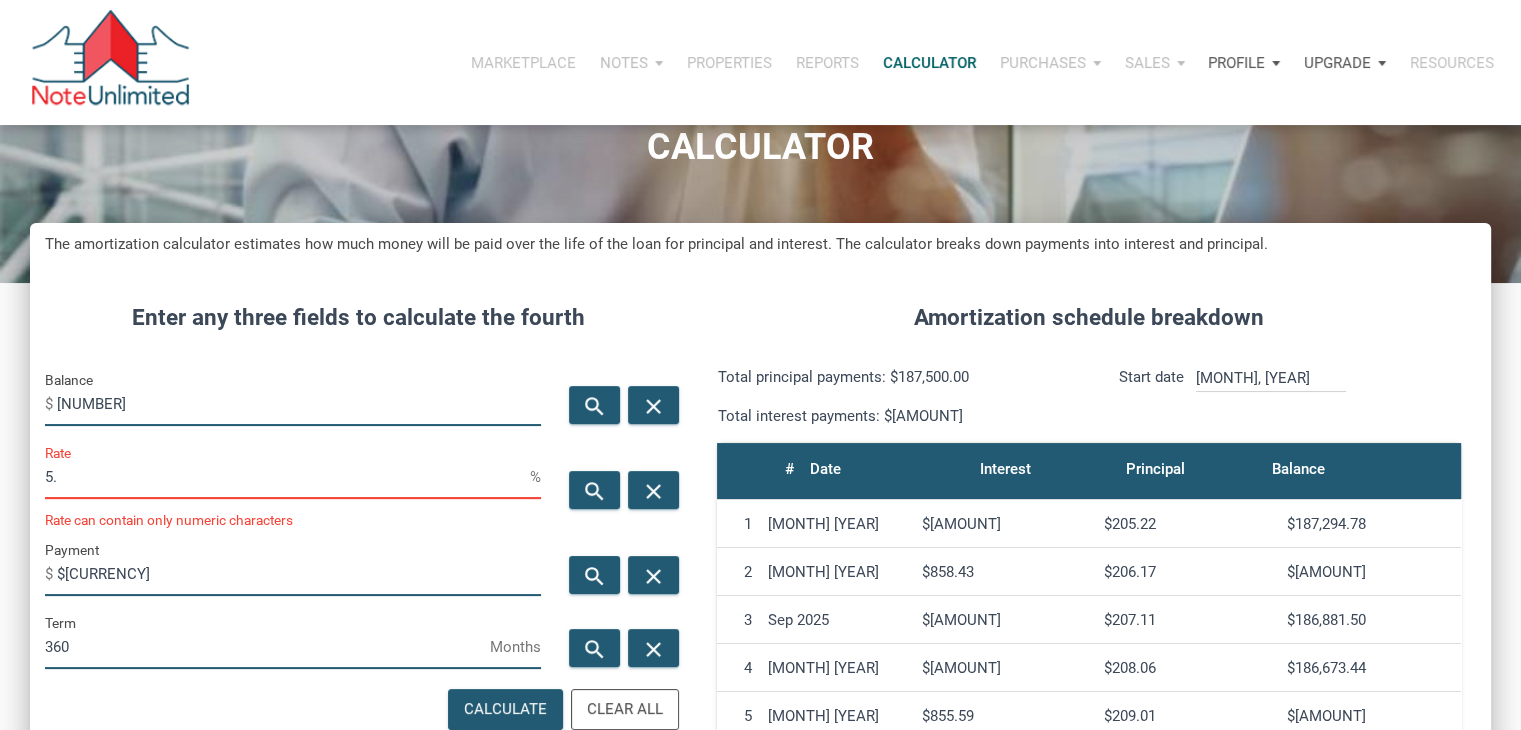 scroll, scrollTop: 998985, scrollLeft: 998539, axis: both 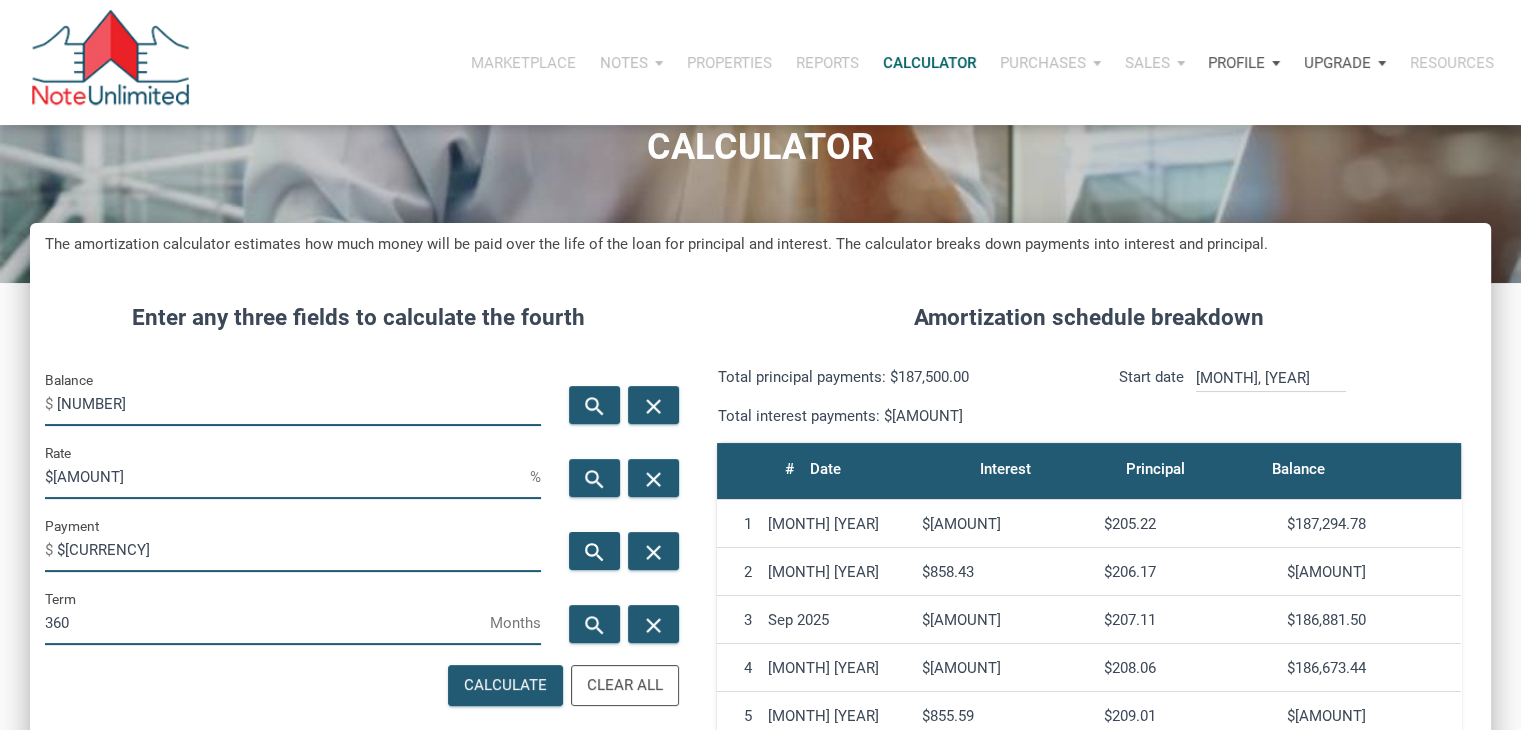 type on "$[AMOUNT]" 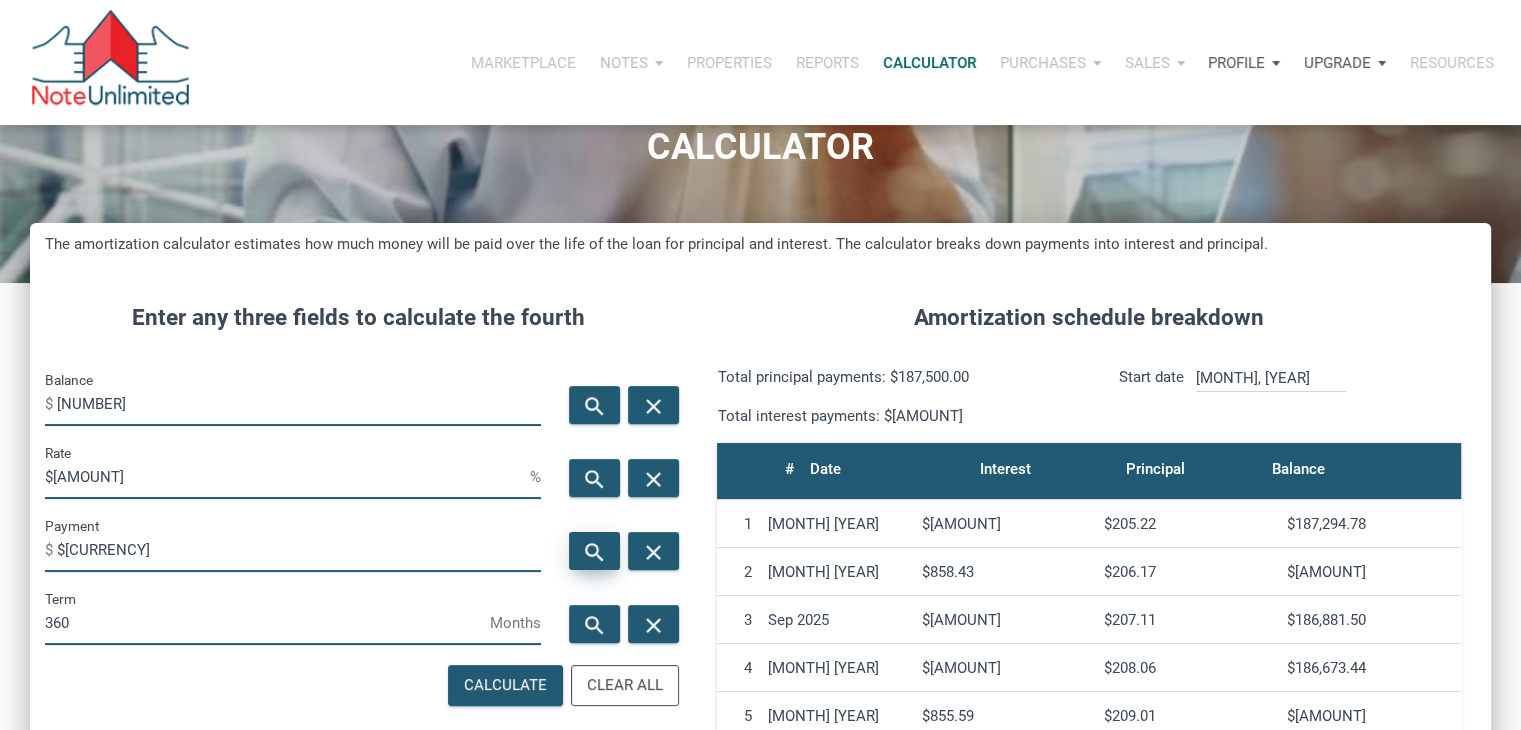 click on "search" at bounding box center [594, 551] 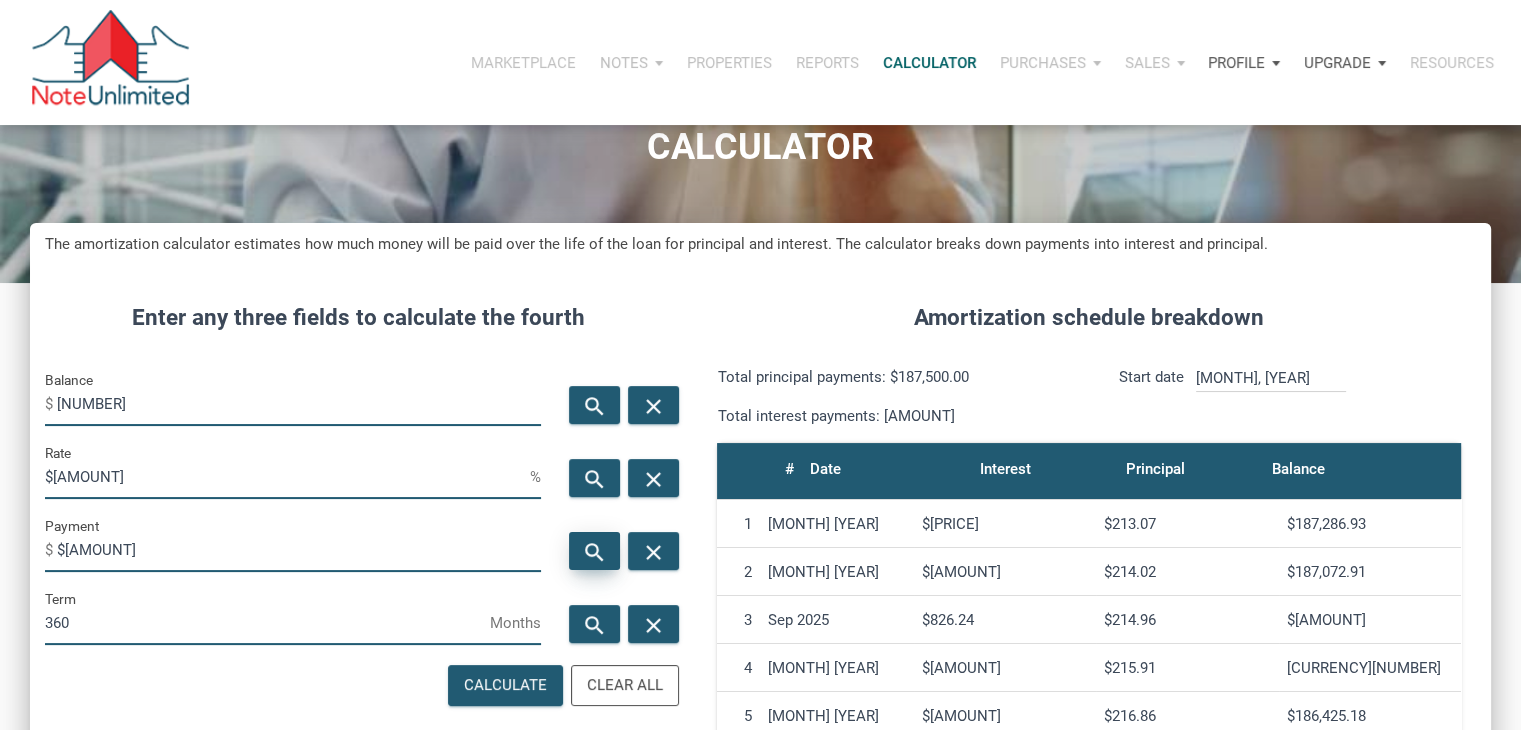 scroll, scrollTop: 999009, scrollLeft: 998539, axis: both 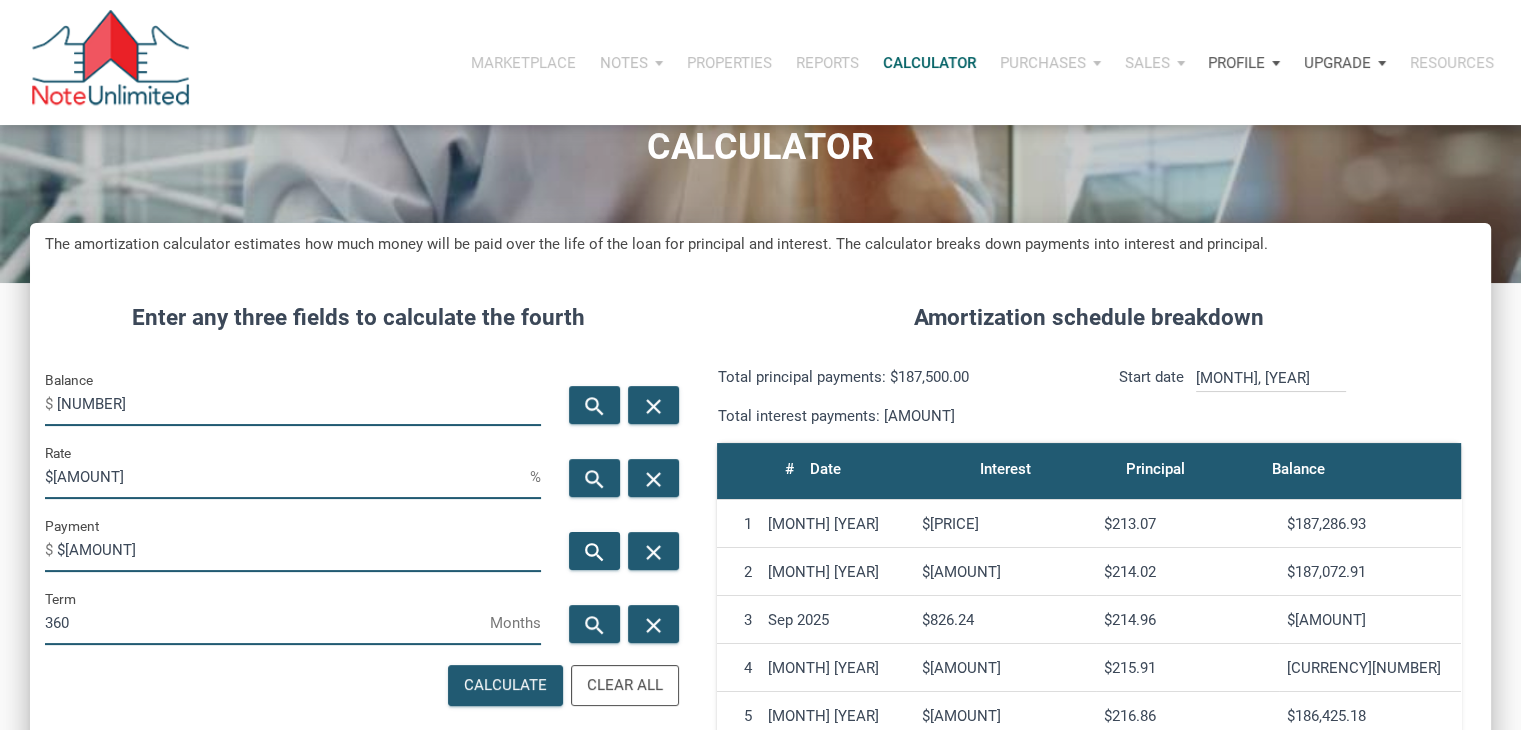 click on "$[AMOUNT]" at bounding box center [287, 476] 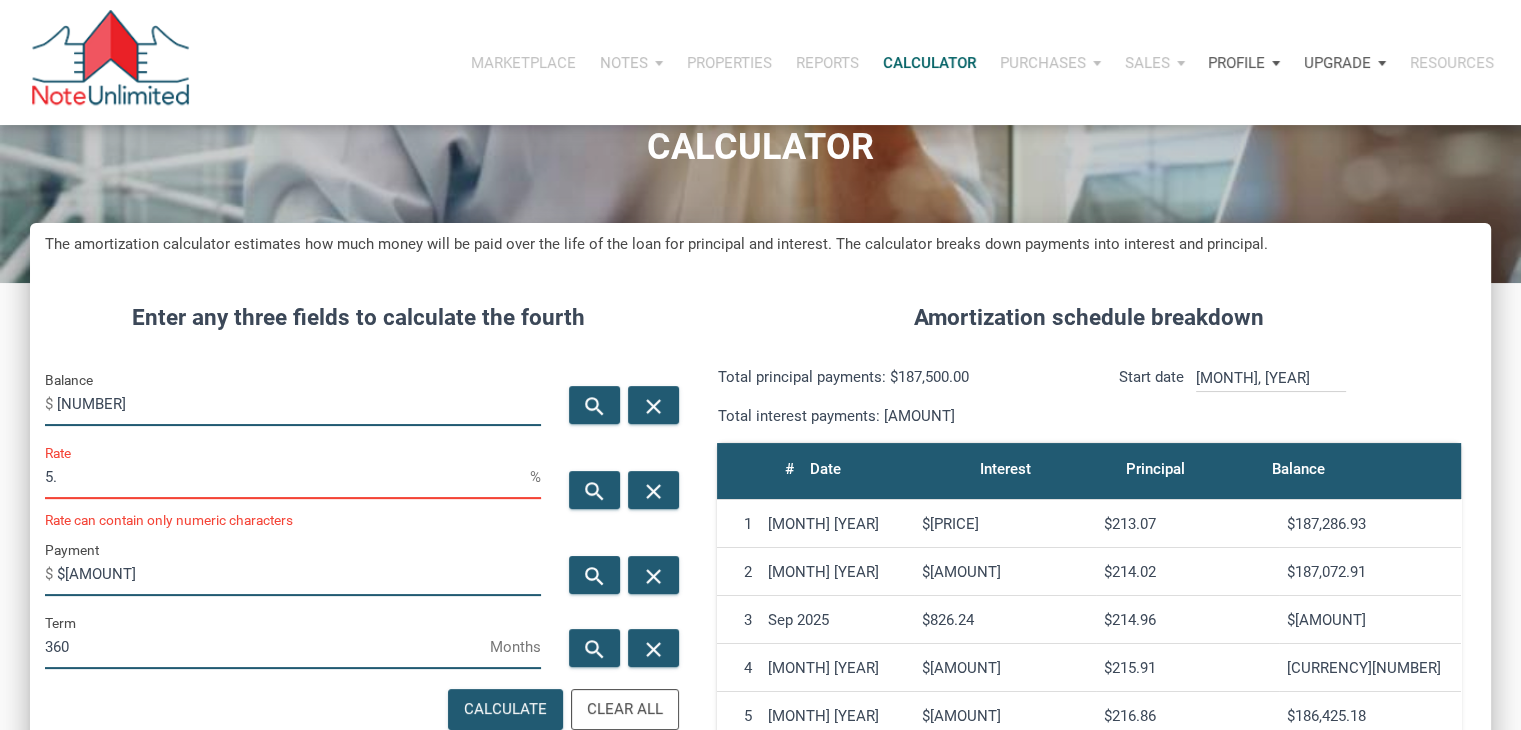 scroll, scrollTop: 998985, scrollLeft: 998539, axis: both 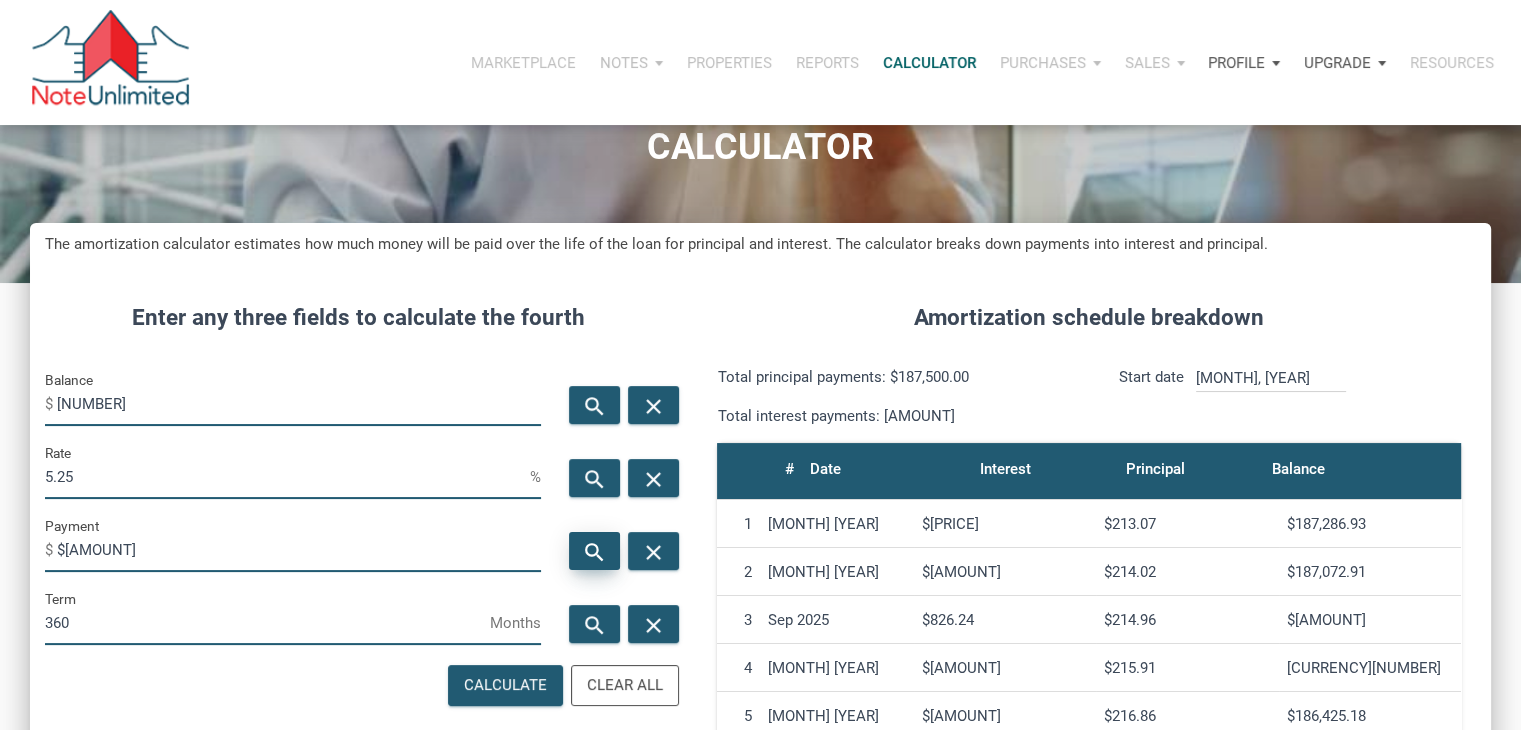 type on "5.25" 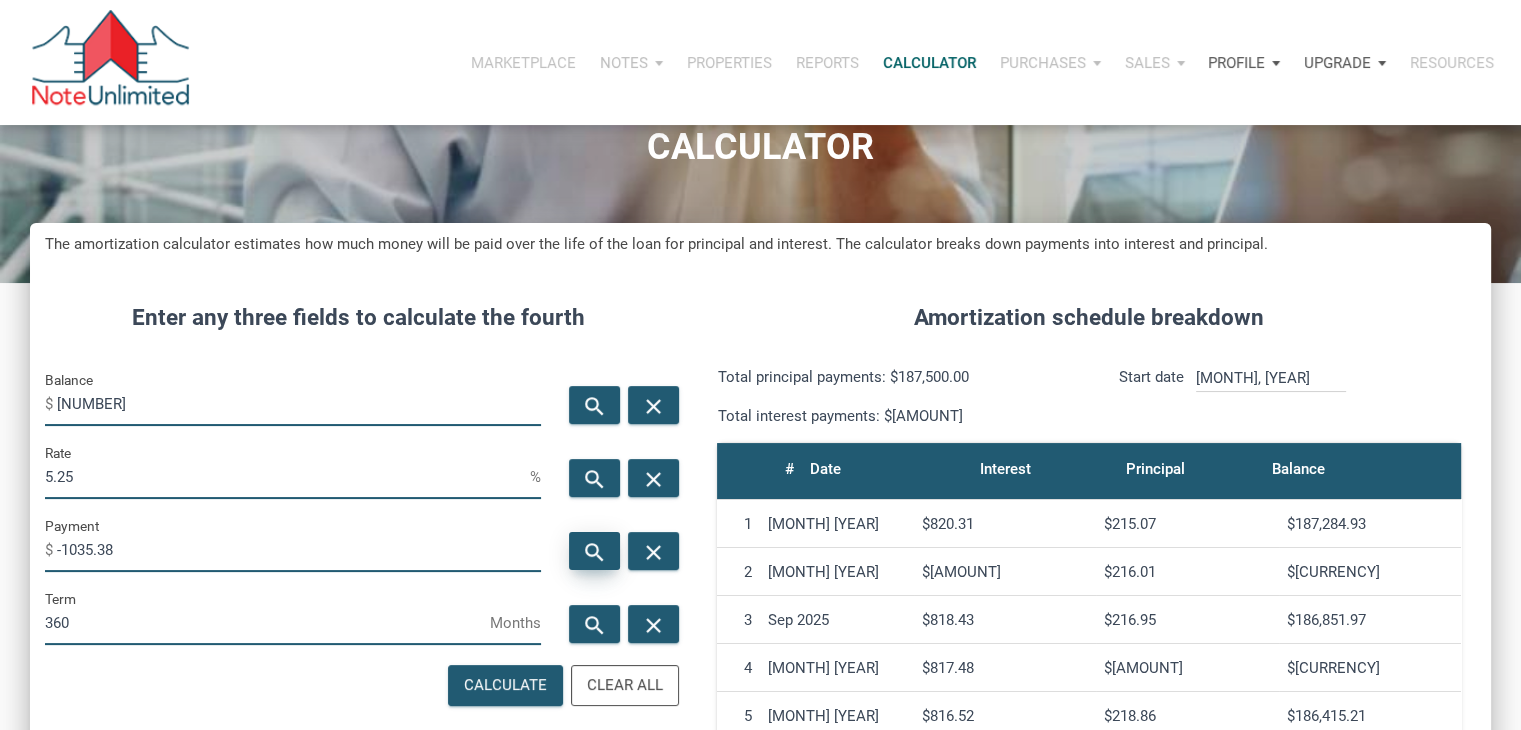 scroll, scrollTop: 999009, scrollLeft: 998539, axis: both 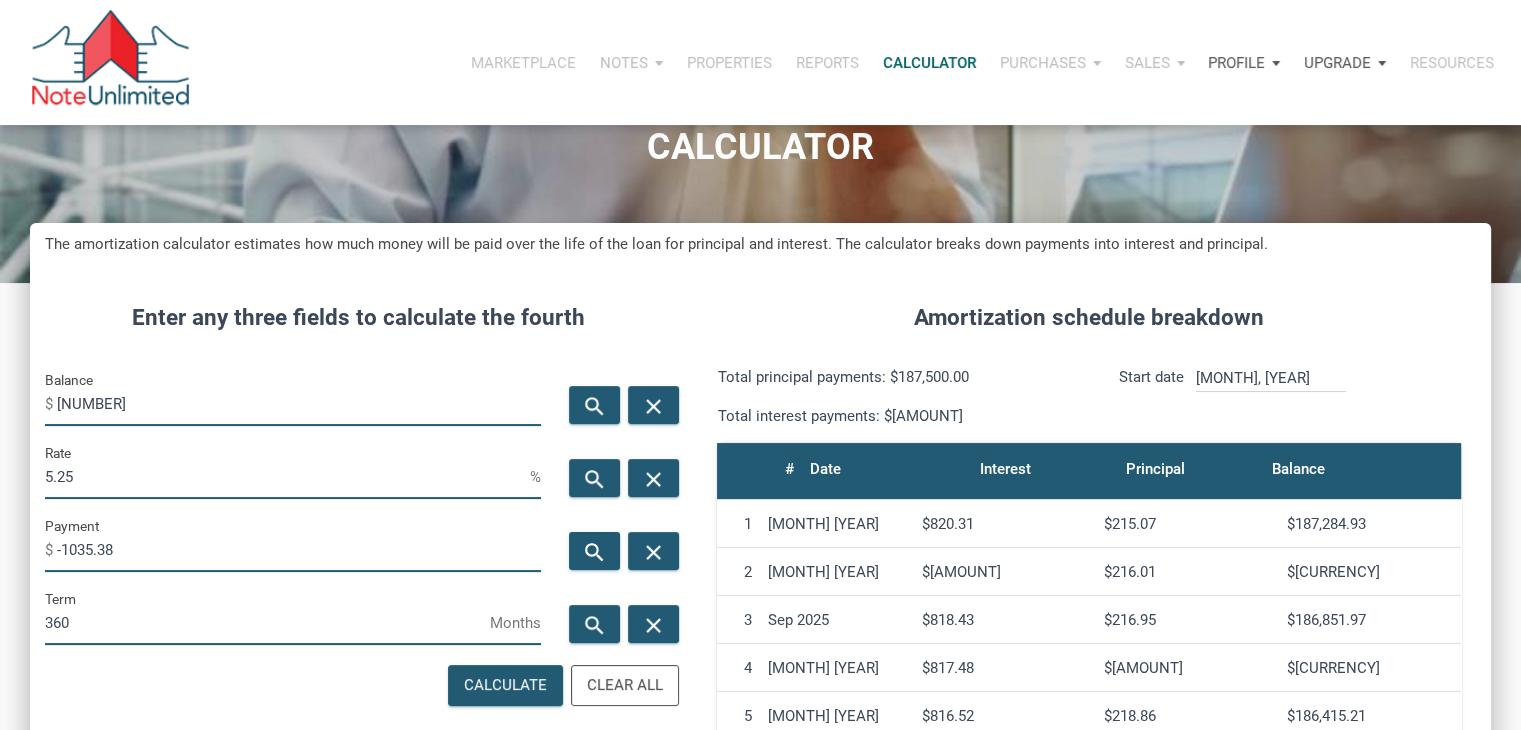 click on "5.25" at bounding box center (287, 476) 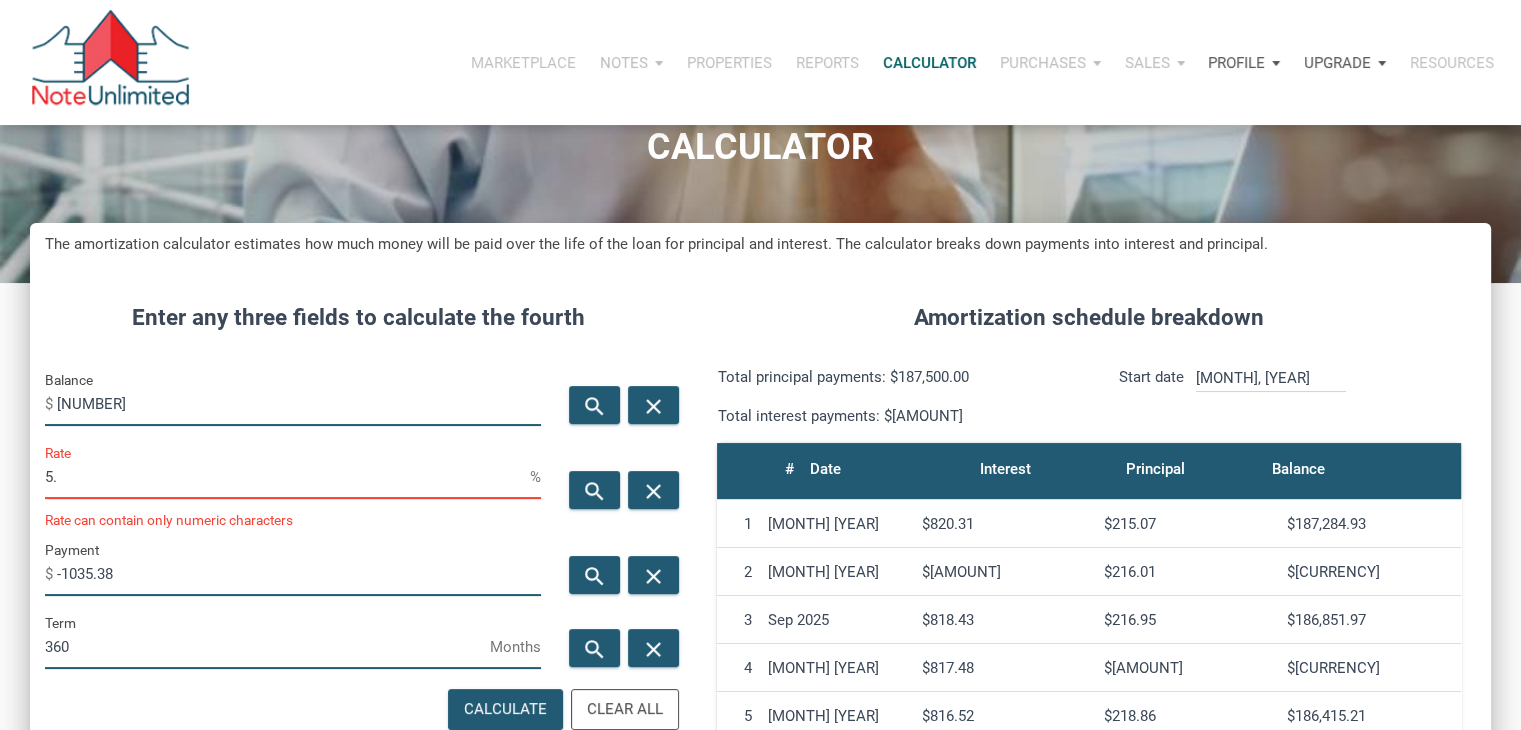 scroll, scrollTop: 998985, scrollLeft: 998539, axis: both 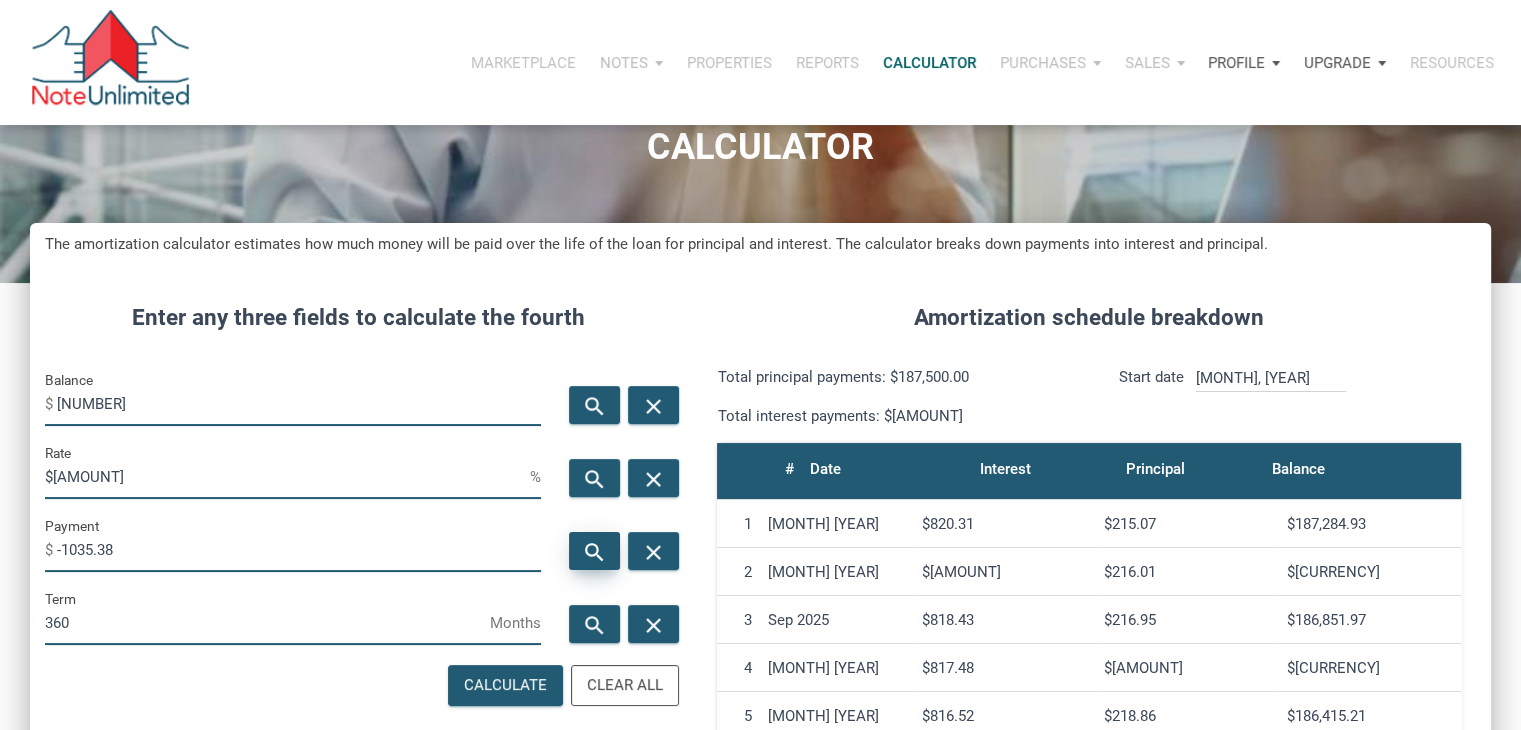 type on "$[AMOUNT]" 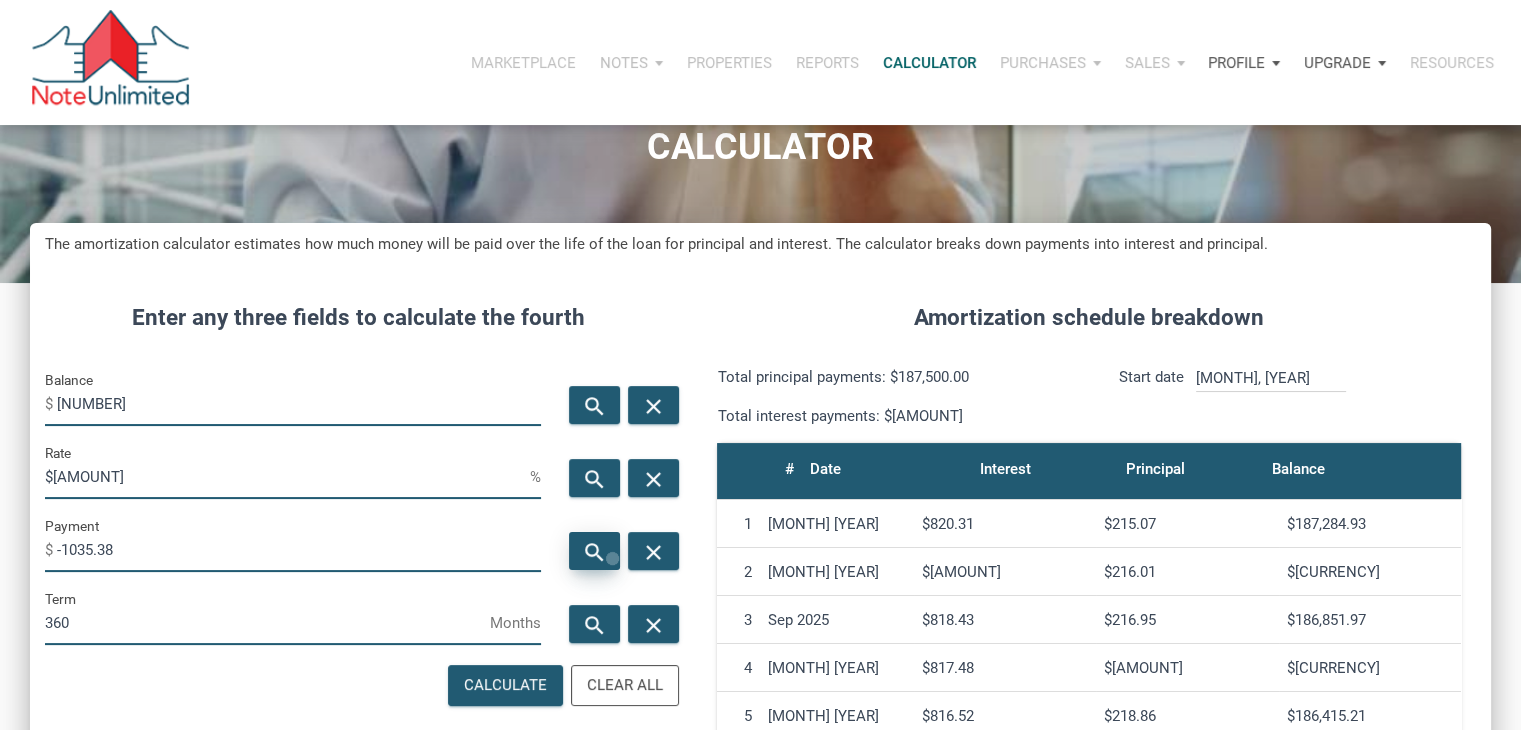 click on "search" at bounding box center (594, 551) 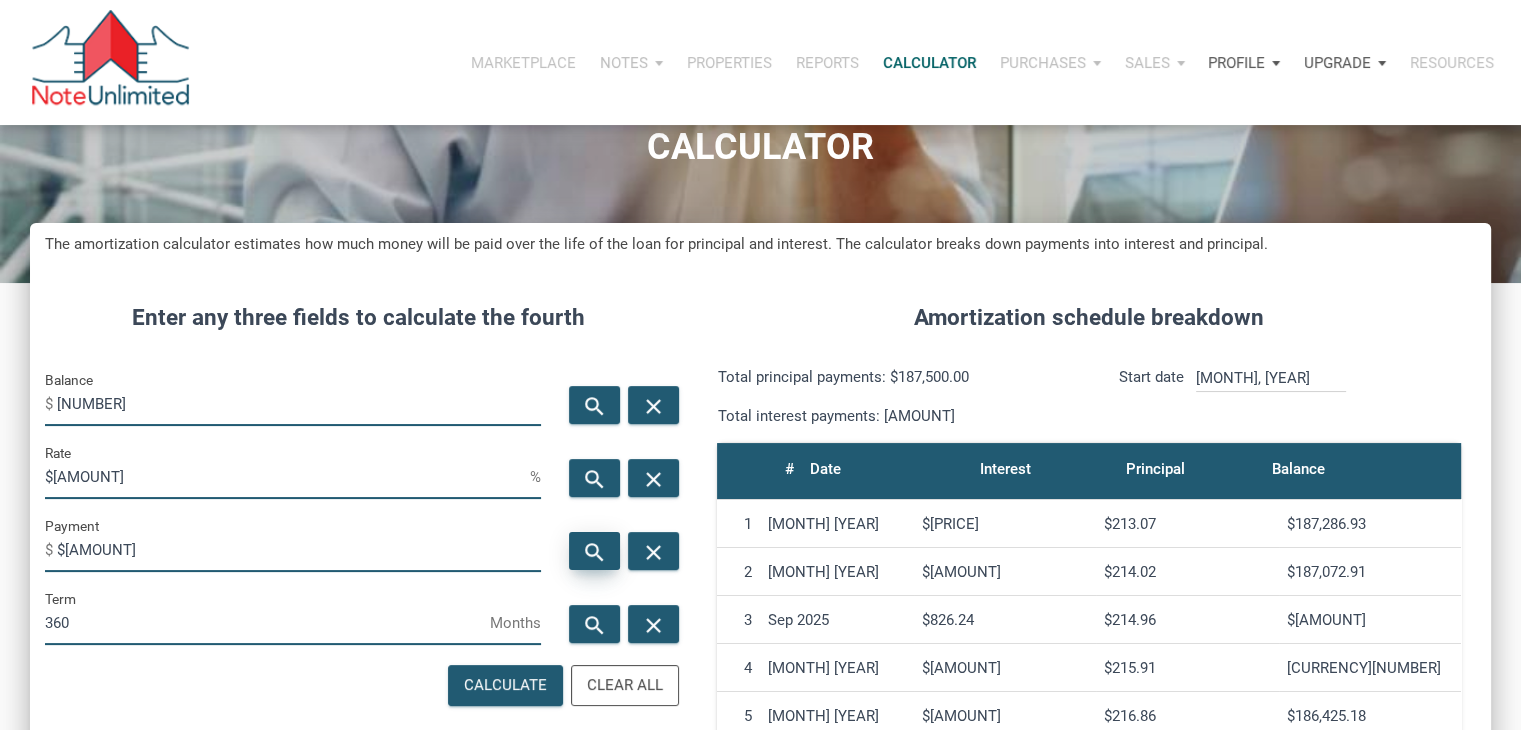 scroll, scrollTop: 999009, scrollLeft: 998539, axis: both 